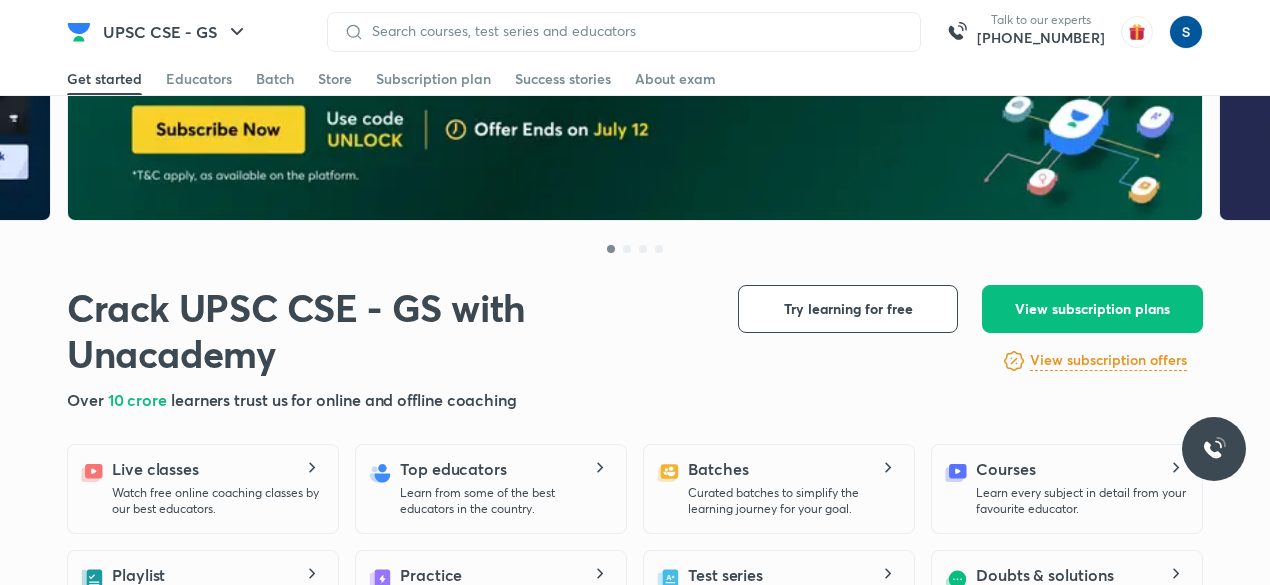 scroll, scrollTop: 415, scrollLeft: 0, axis: vertical 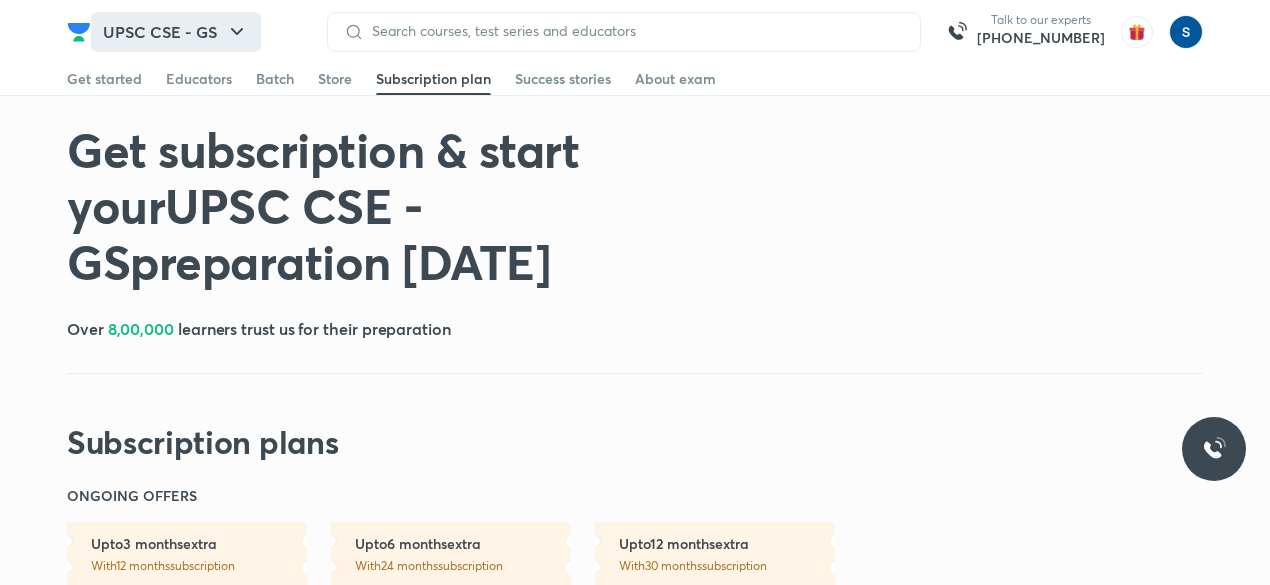 click on "UPSC CSE - GS" at bounding box center (176, 32) 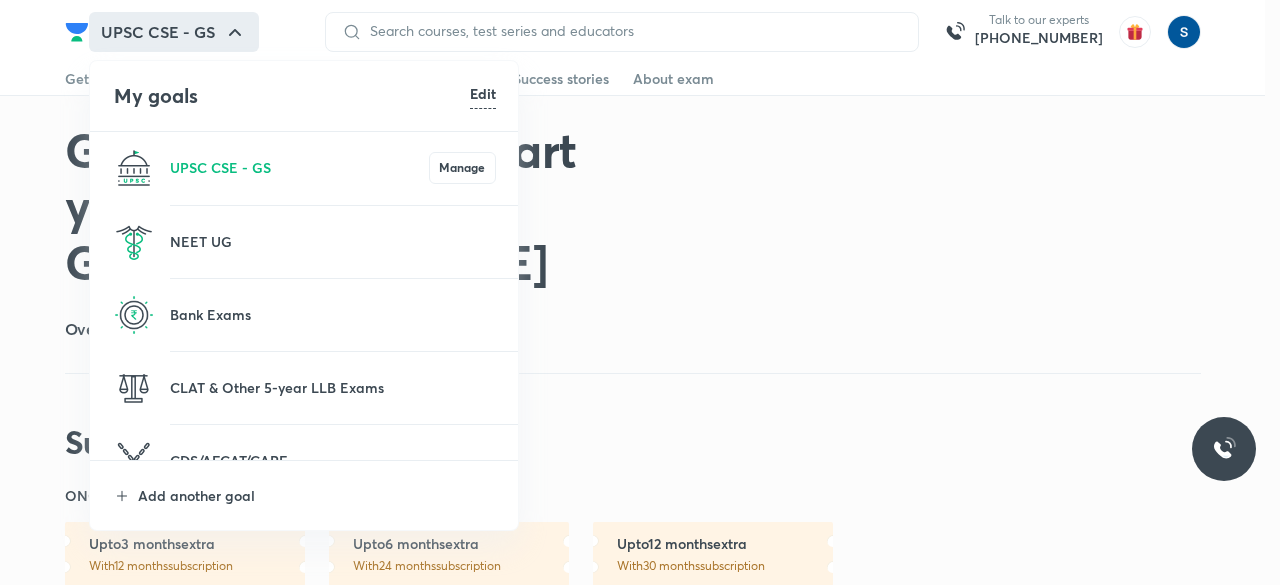 click at bounding box center [640, 292] 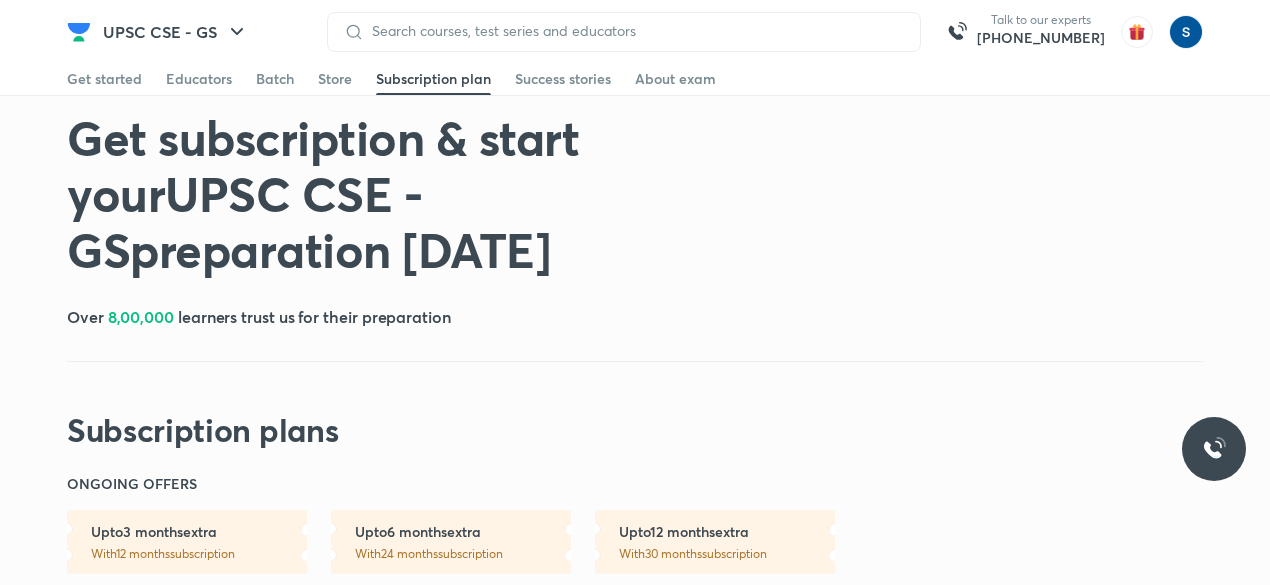 scroll, scrollTop: 18, scrollLeft: 0, axis: vertical 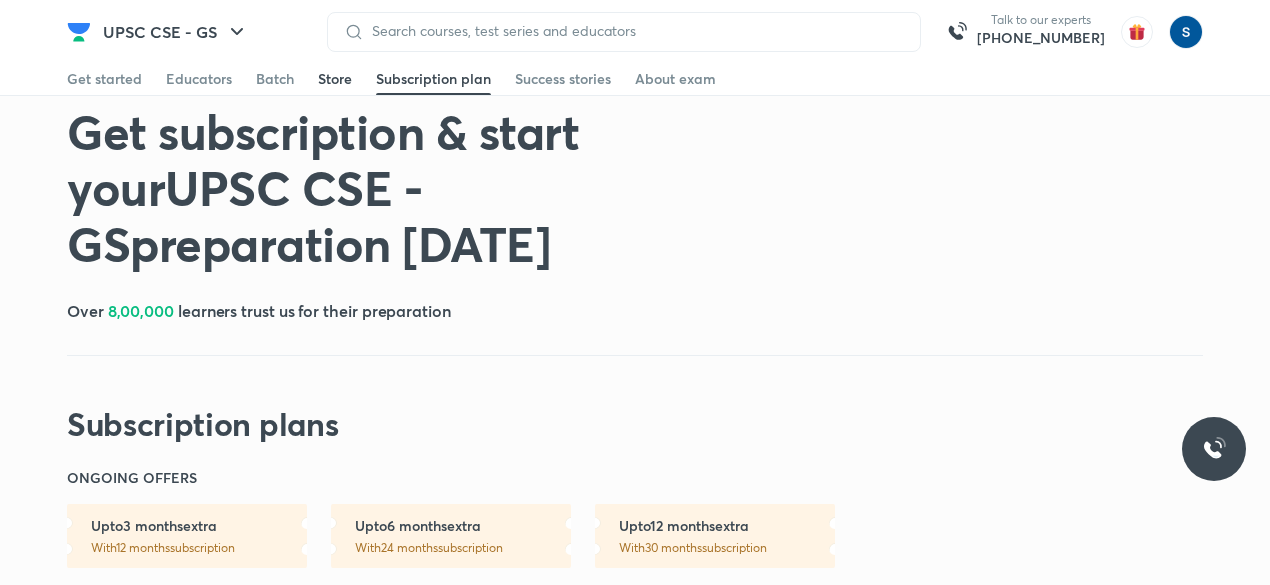 click on "Store" at bounding box center [335, 79] 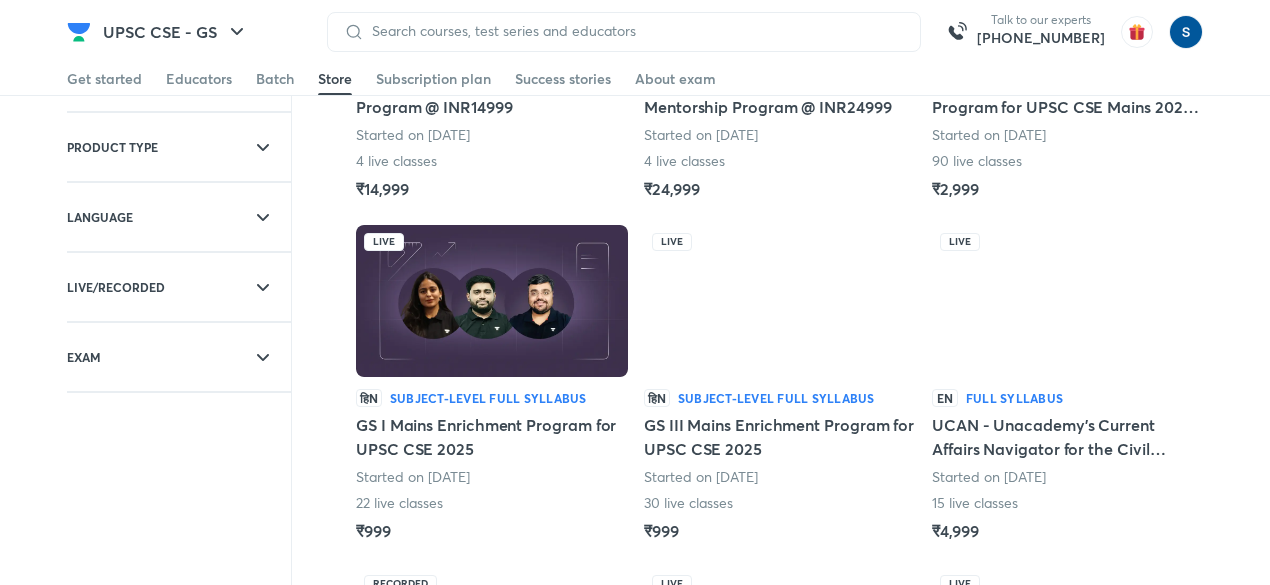 scroll, scrollTop: 367, scrollLeft: 0, axis: vertical 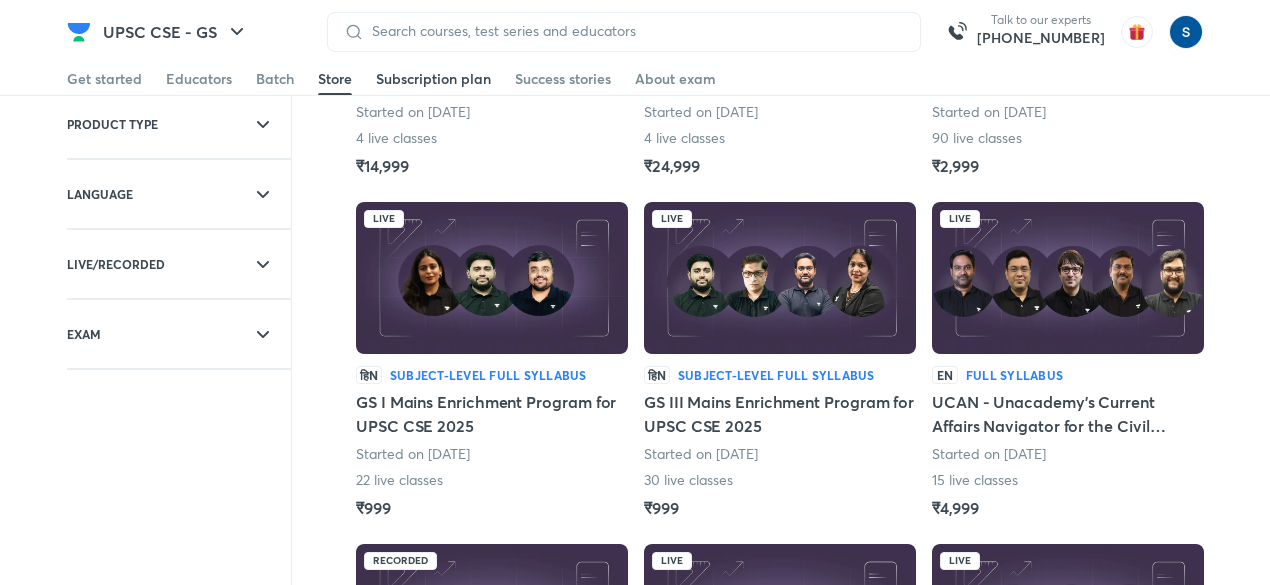 click on "Subscription plan" at bounding box center [433, 79] 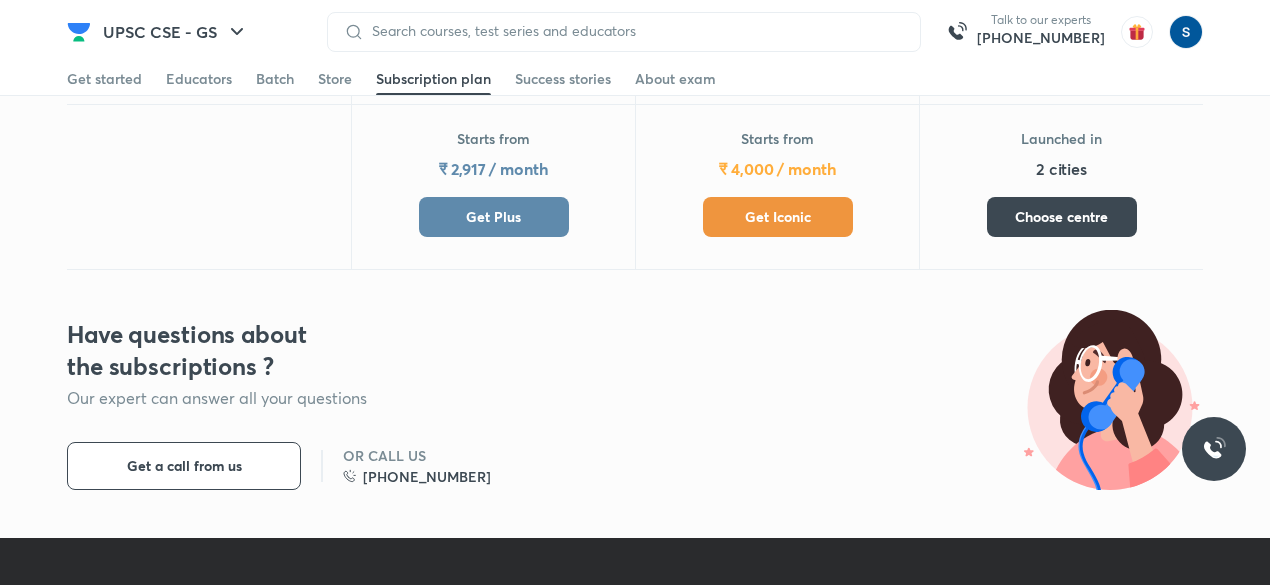 scroll, scrollTop: 1036, scrollLeft: 0, axis: vertical 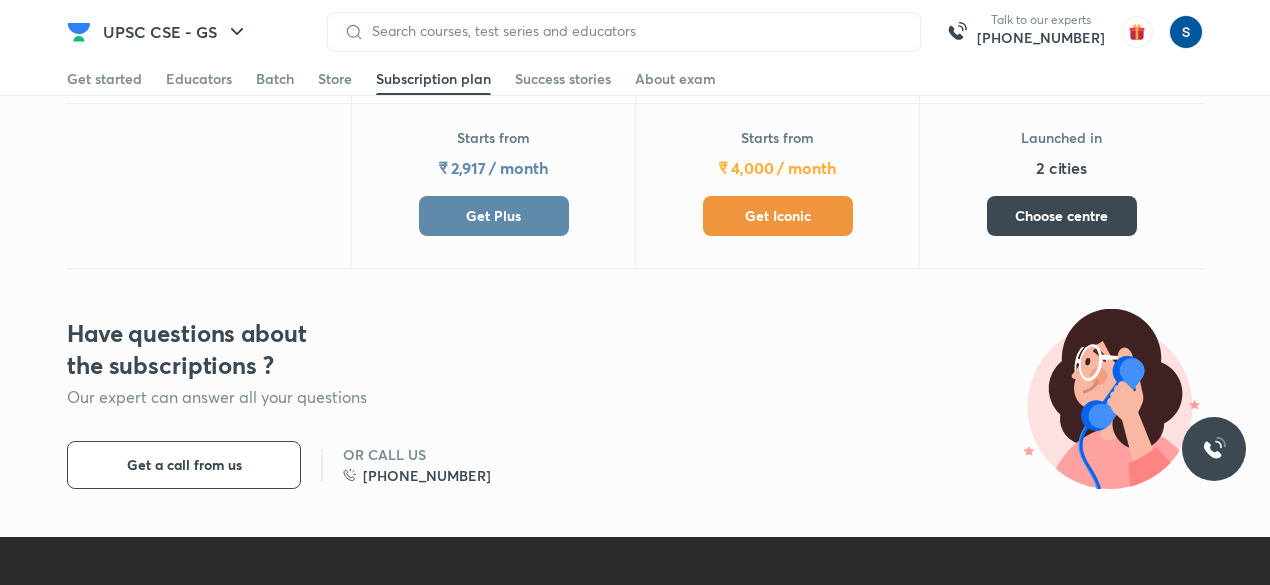 click on "Get Iconic" at bounding box center [778, 216] 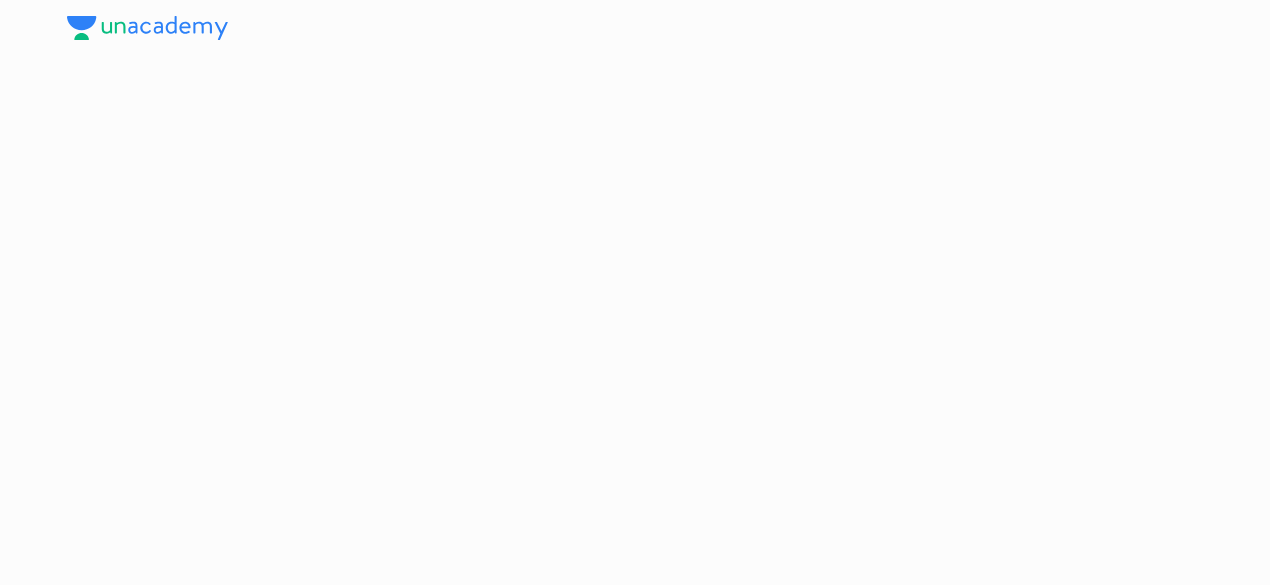 scroll, scrollTop: 0, scrollLeft: 0, axis: both 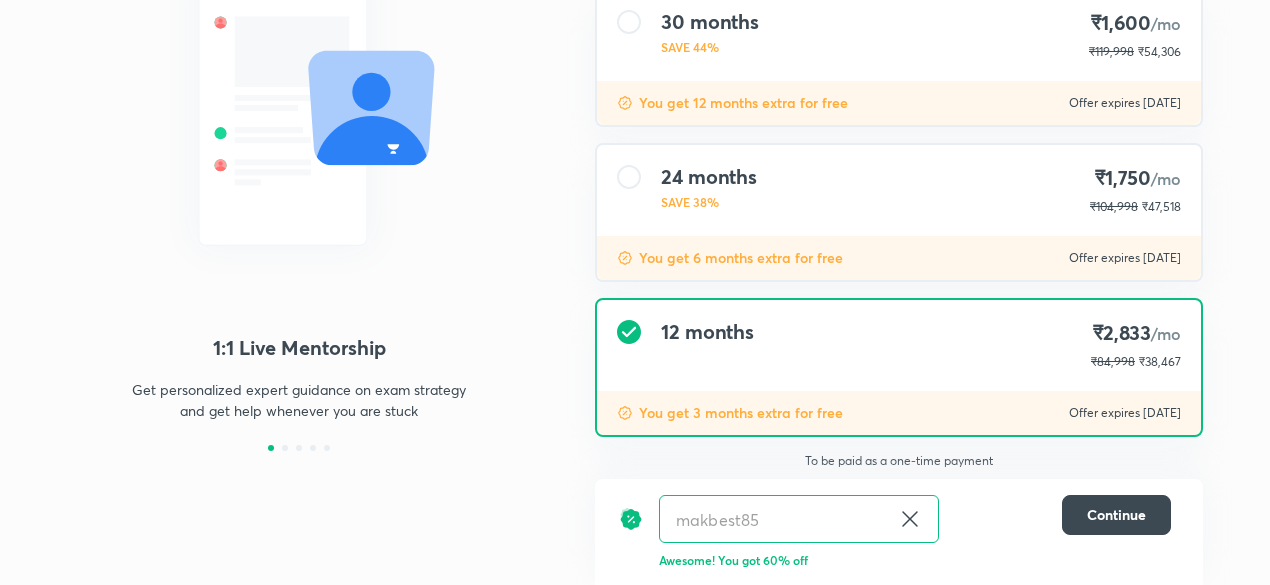 click on "12 months ₹2,833  /mo ₹84,998 ₹38,467" at bounding box center (899, 345) 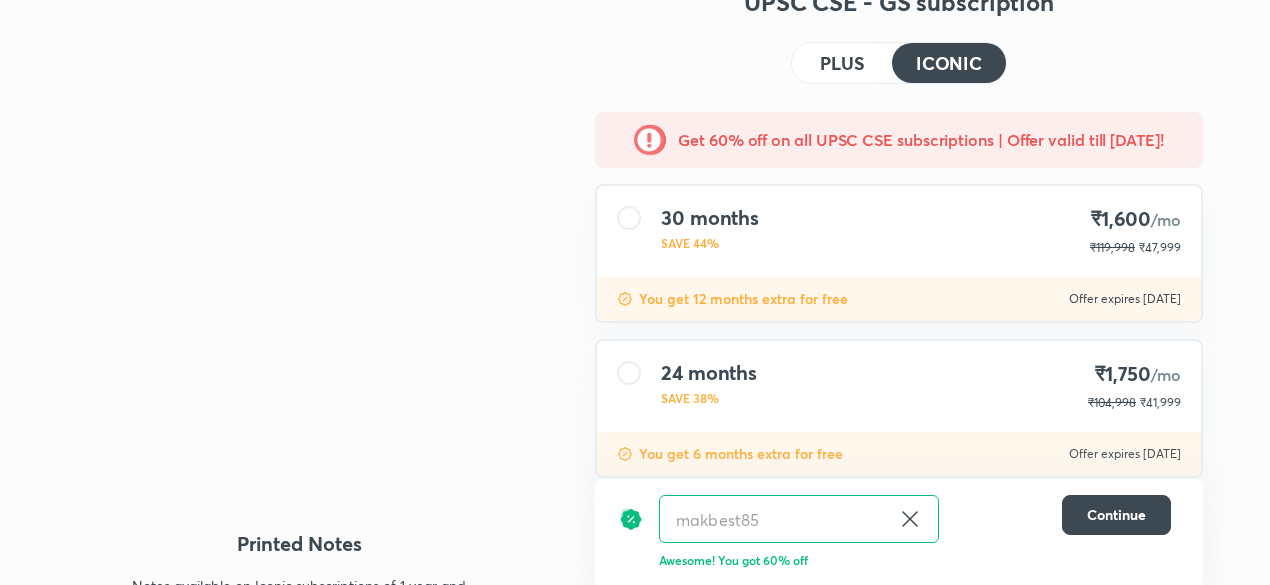 scroll, scrollTop: 0, scrollLeft: 0, axis: both 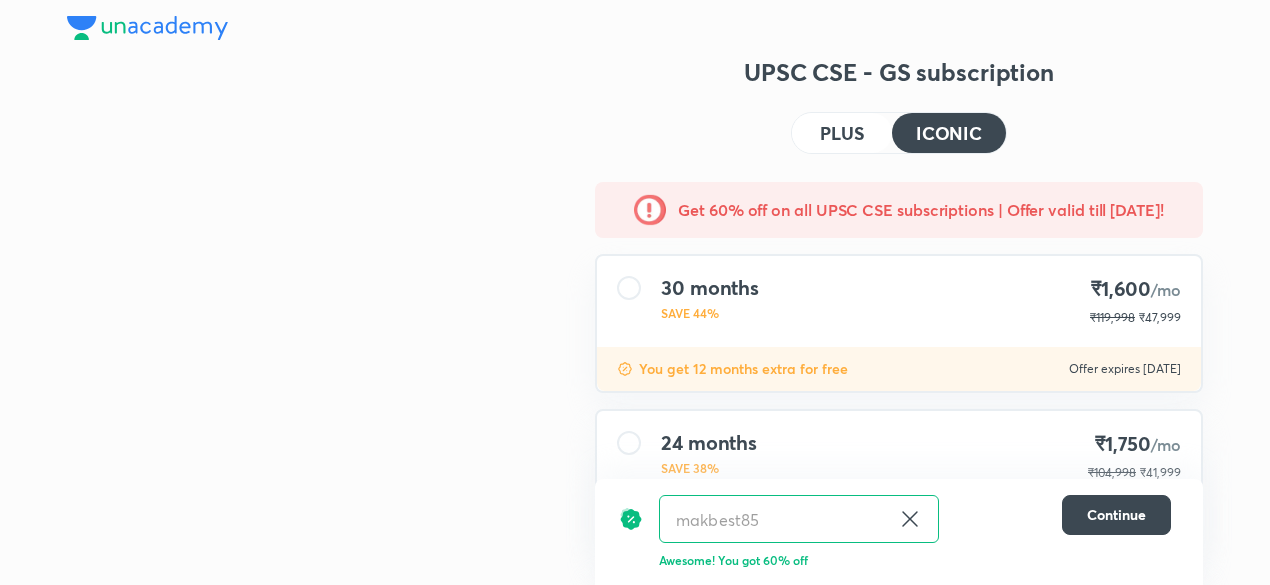 click at bounding box center [147, 28] 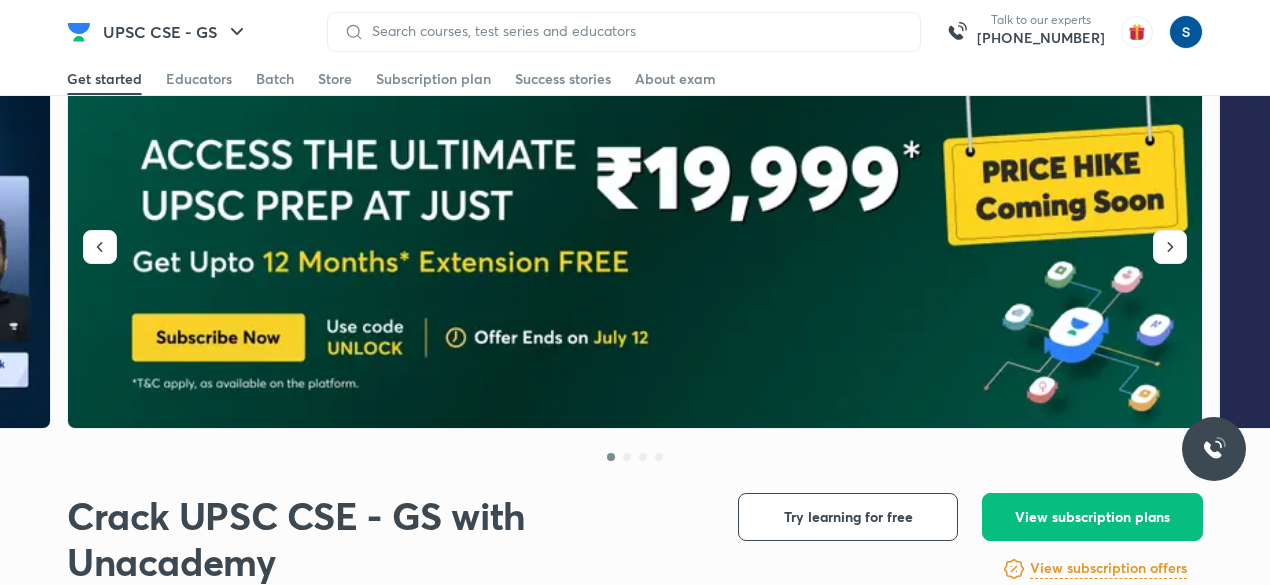 scroll, scrollTop: 33, scrollLeft: 0, axis: vertical 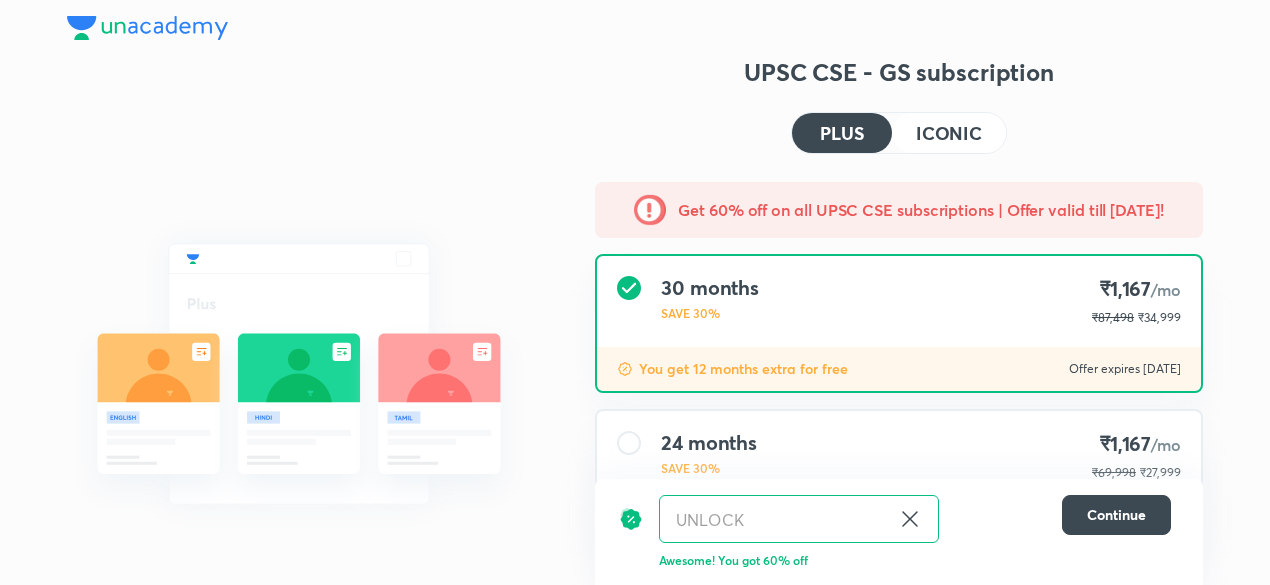 click at bounding box center [147, 28] 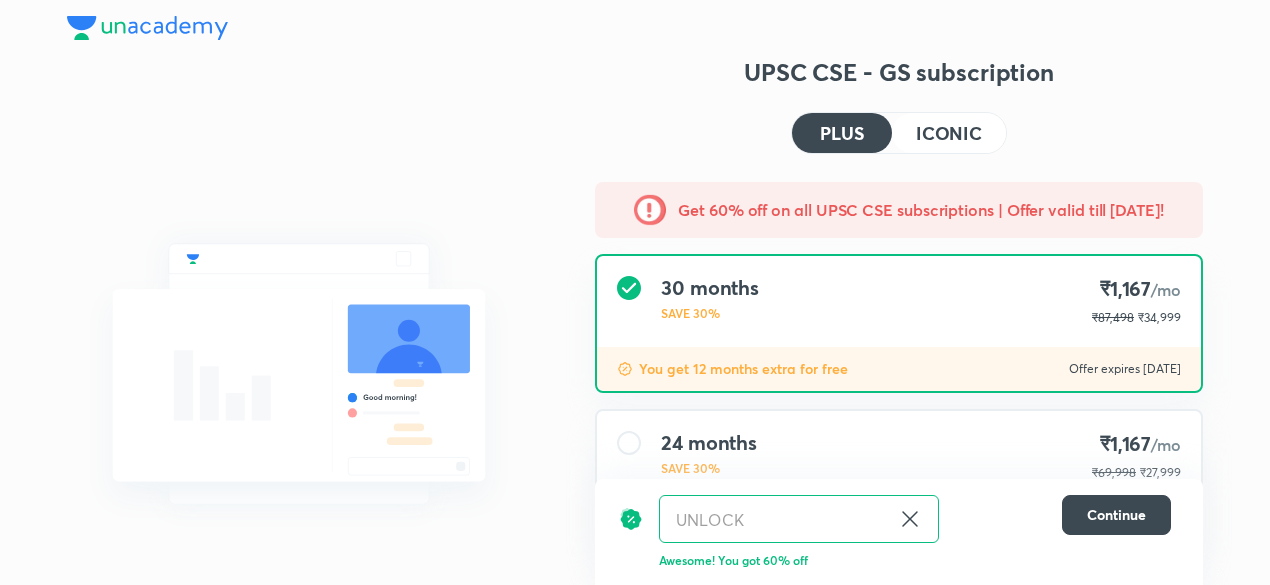 click at bounding box center (147, 28) 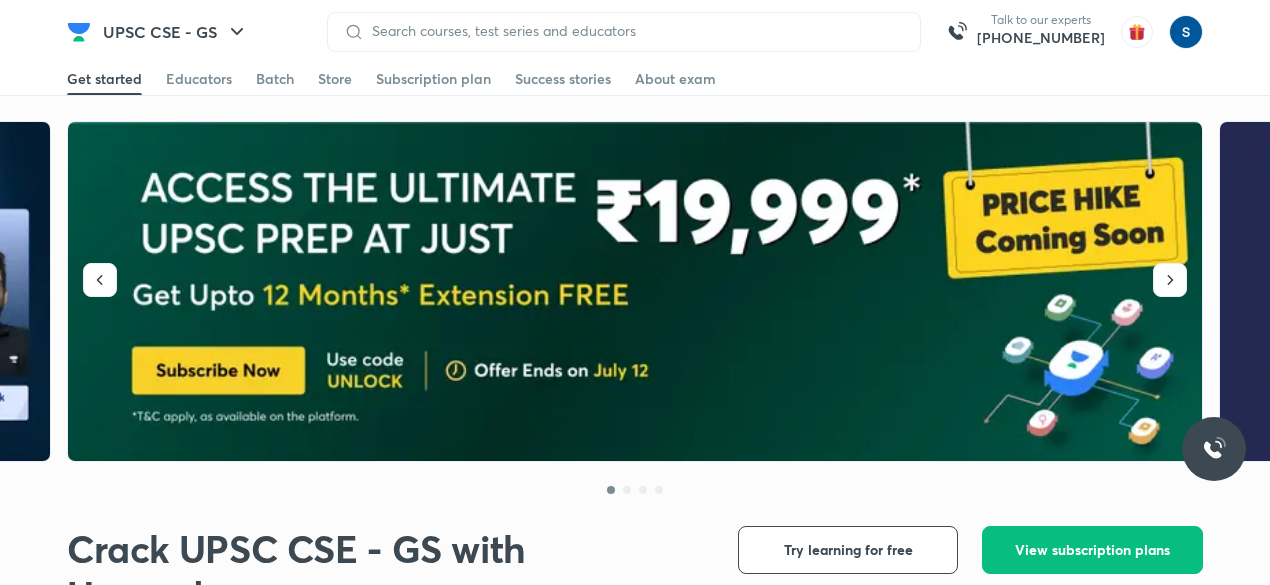 scroll, scrollTop: 0, scrollLeft: 0, axis: both 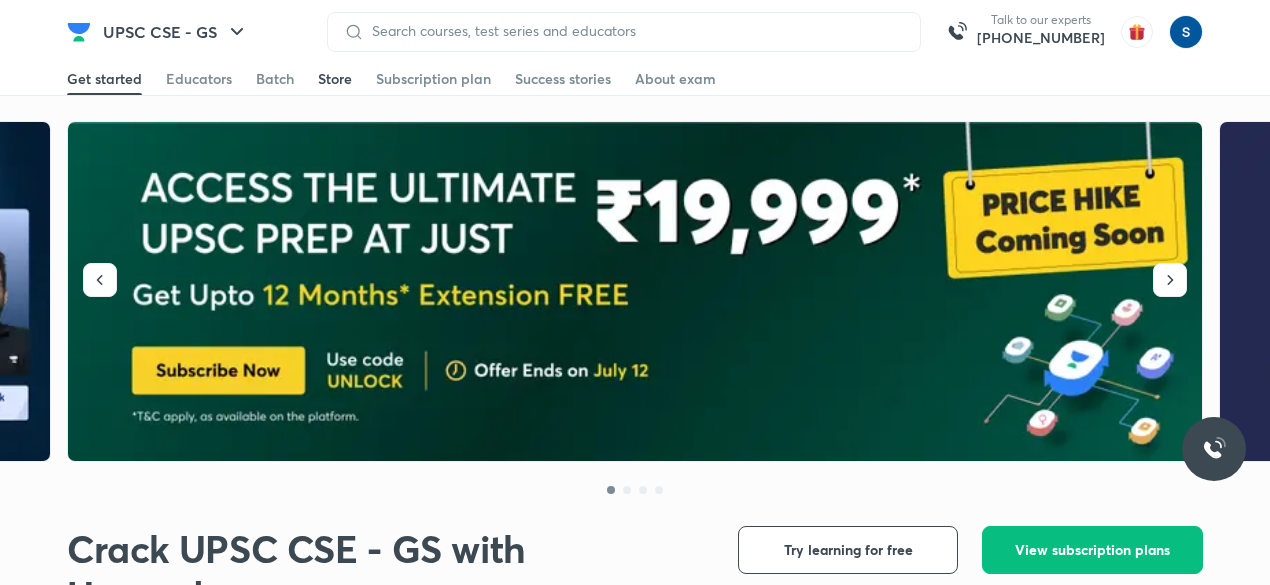 click on "Store" at bounding box center (335, 79) 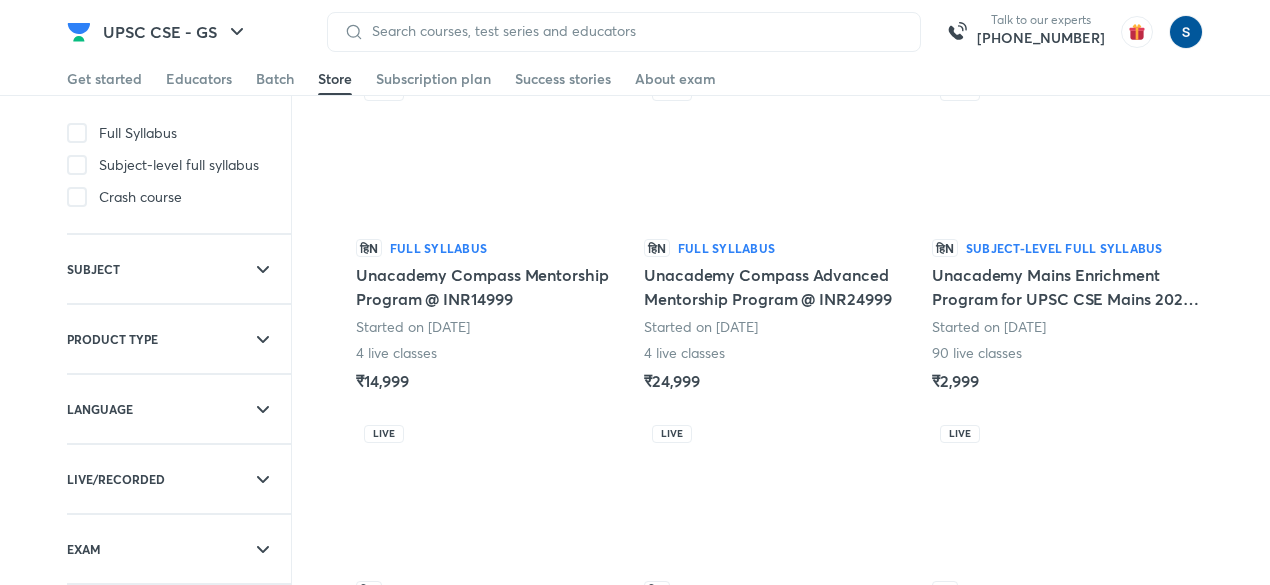 scroll, scrollTop: 173, scrollLeft: 0, axis: vertical 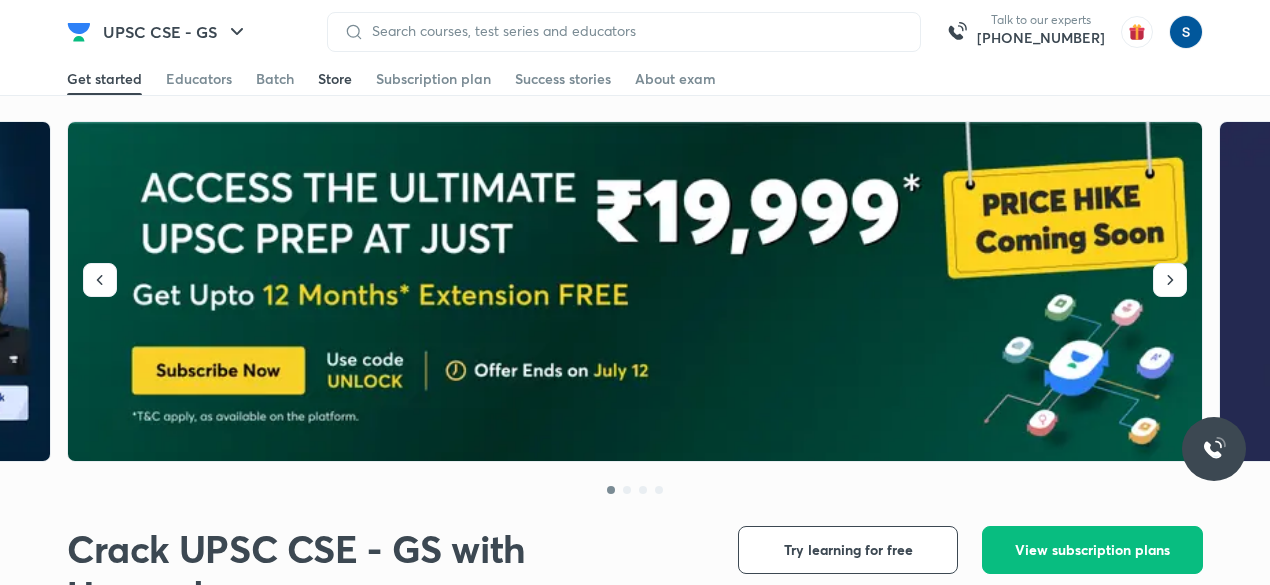 click on "Store" at bounding box center [335, 79] 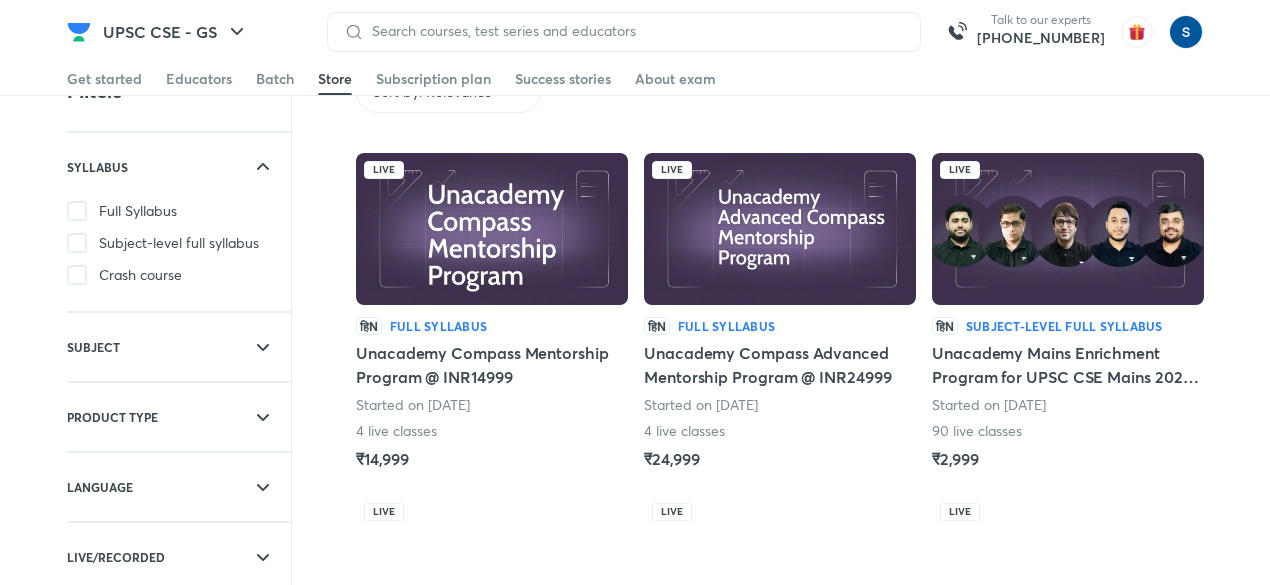 scroll, scrollTop: 75, scrollLeft: 0, axis: vertical 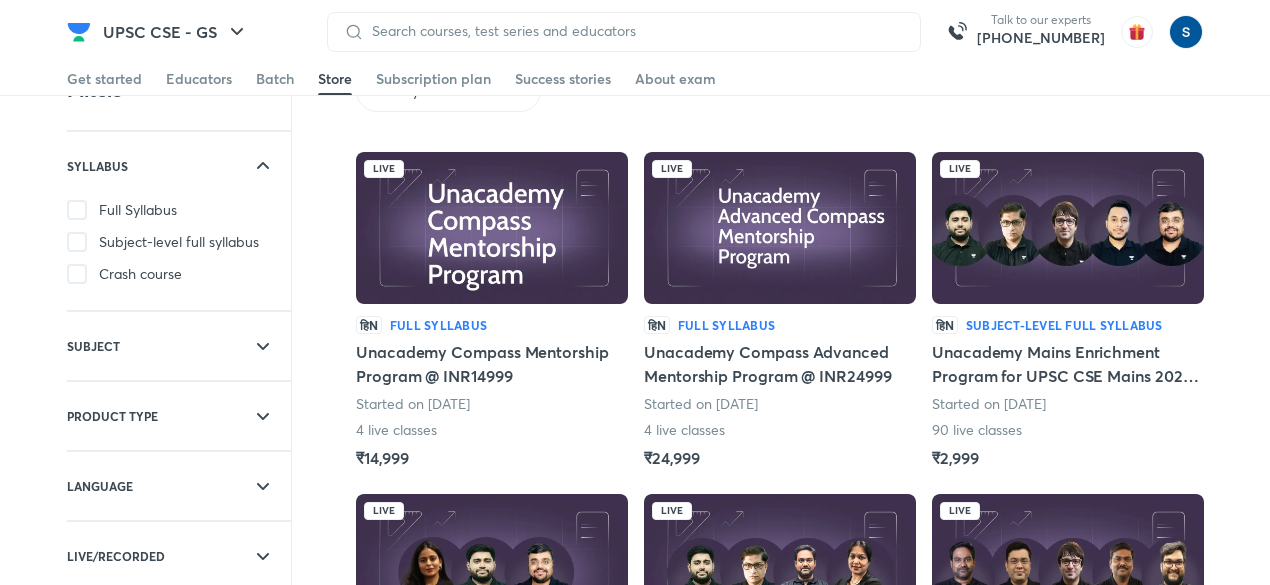 click on "Full Syllabus" at bounding box center [438, 325] 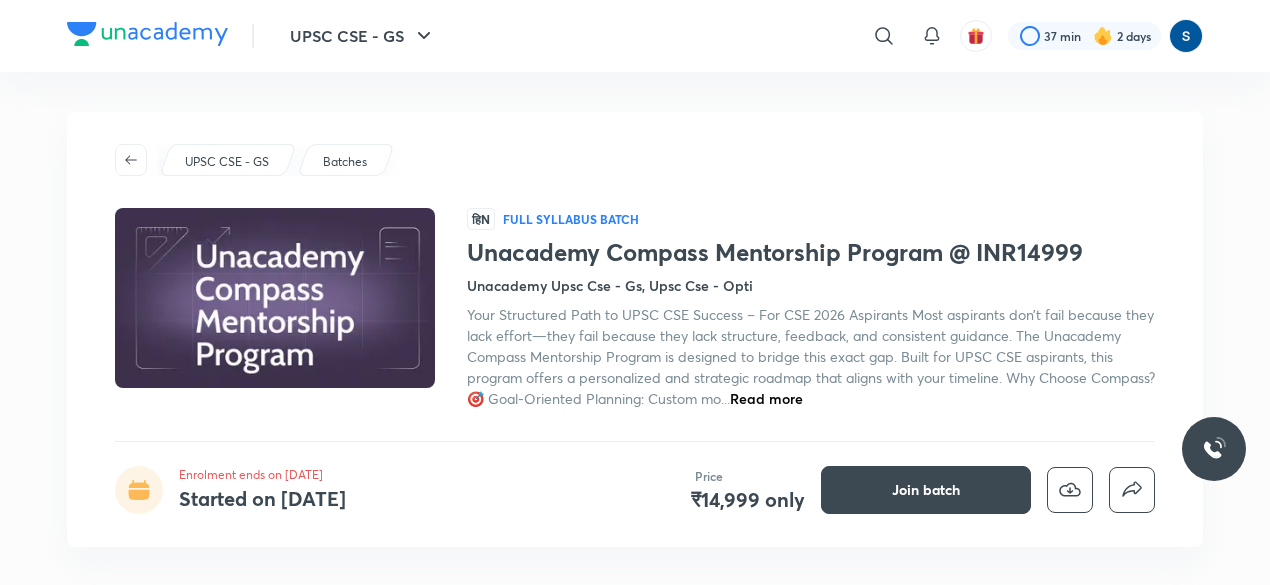 scroll, scrollTop: 264, scrollLeft: 0, axis: vertical 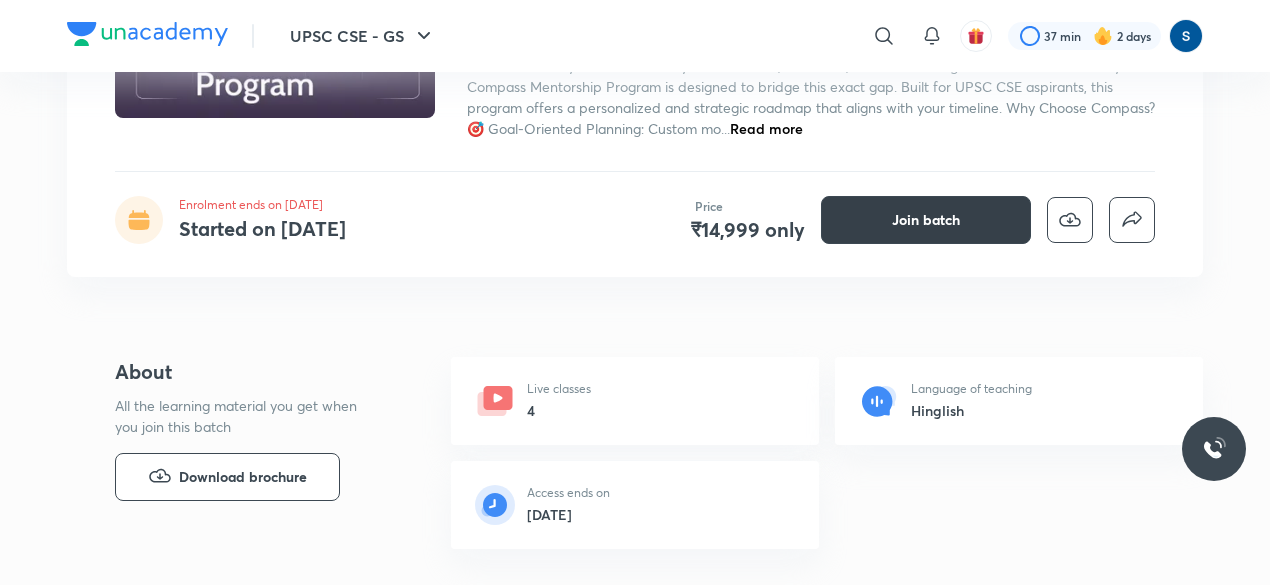 click on "Join batch" at bounding box center (926, 220) 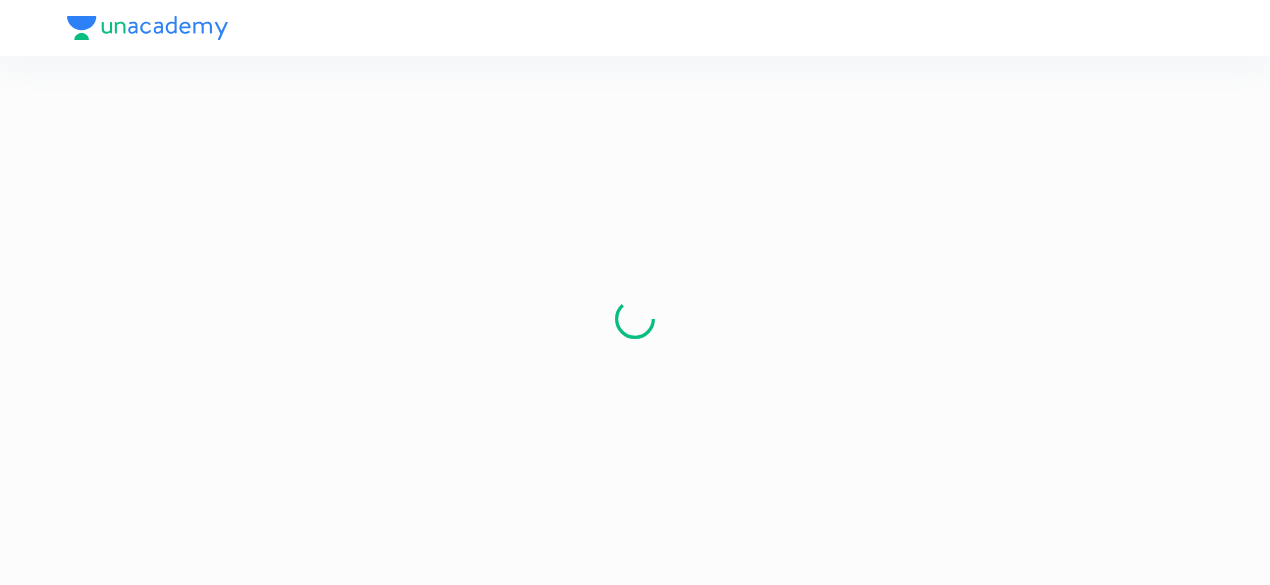 scroll, scrollTop: 0, scrollLeft: 0, axis: both 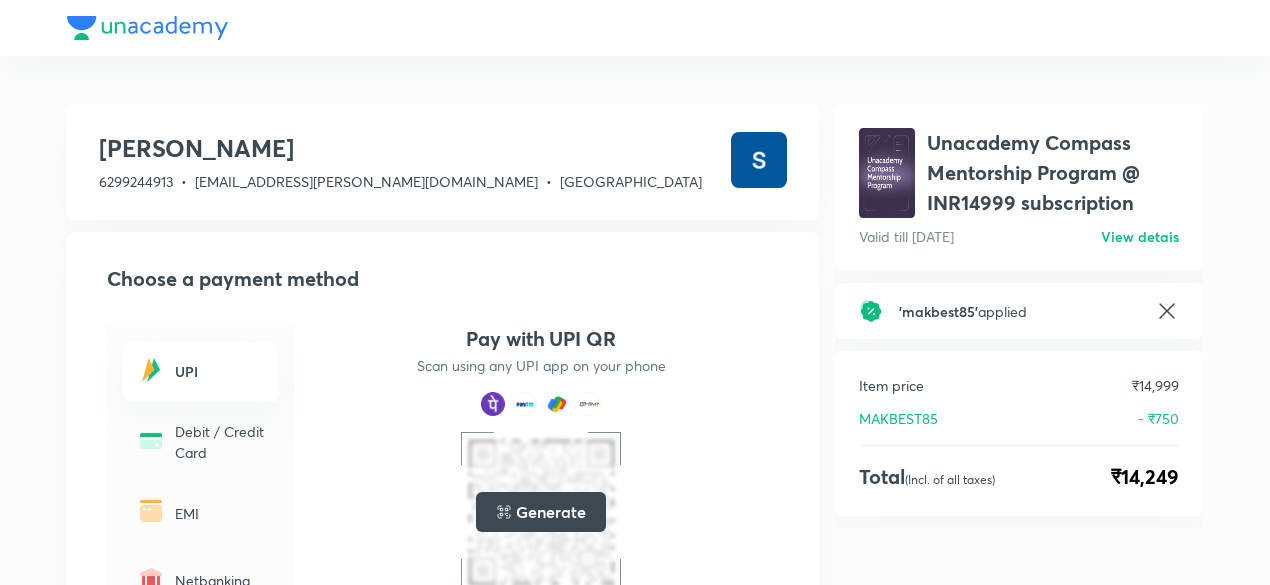 click at bounding box center (635, 28) 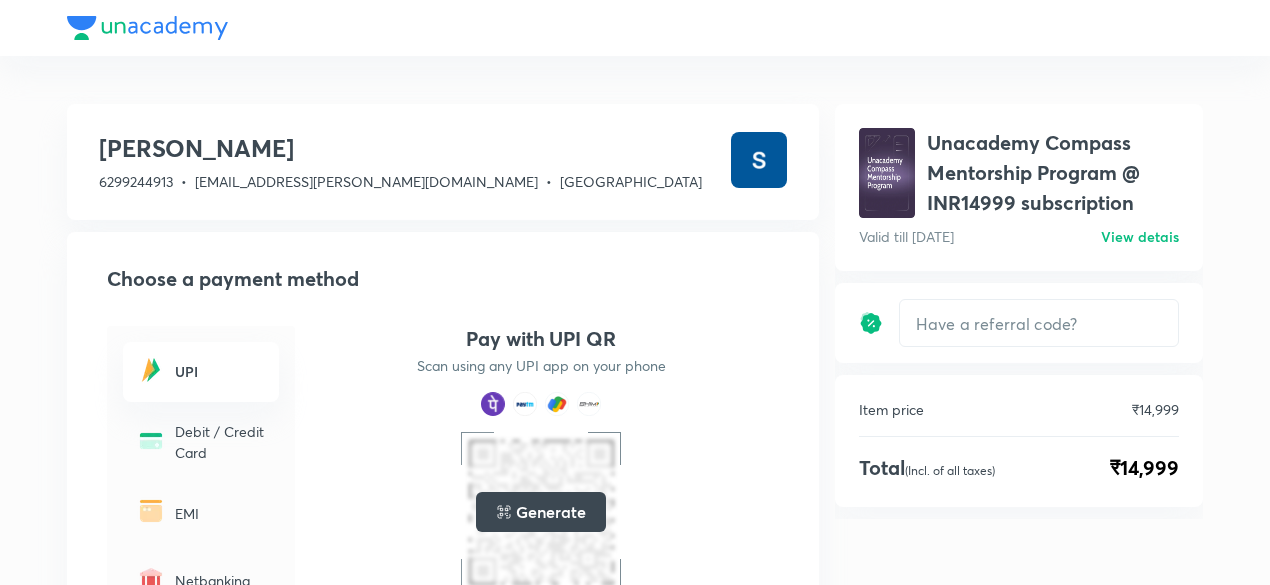 click at bounding box center [635, 28] 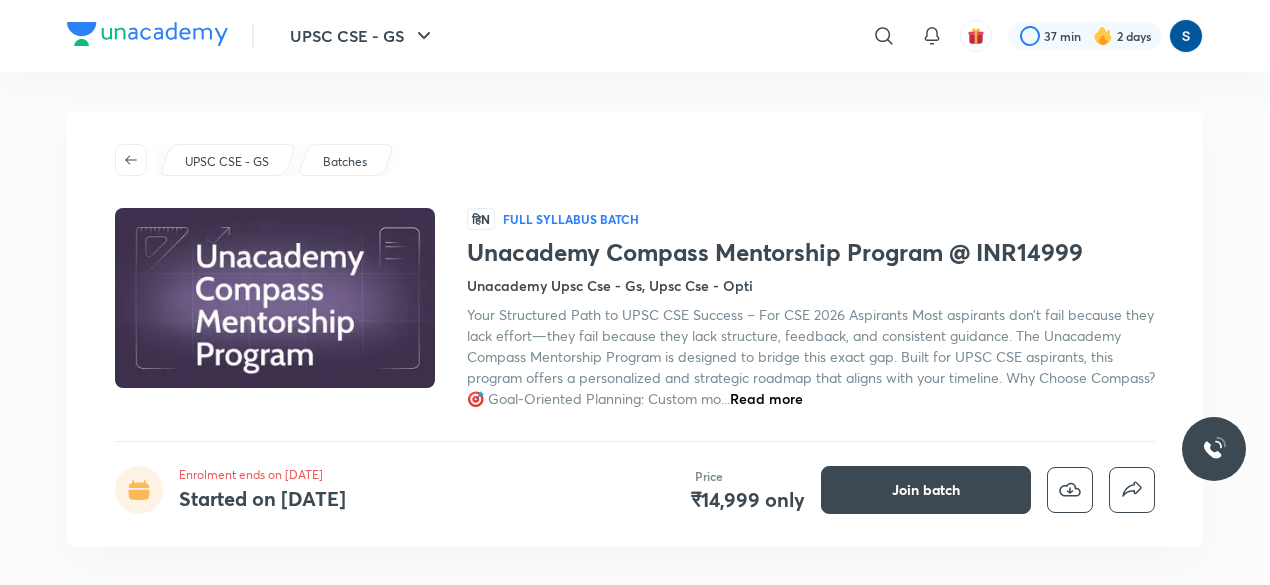 click at bounding box center (147, 34) 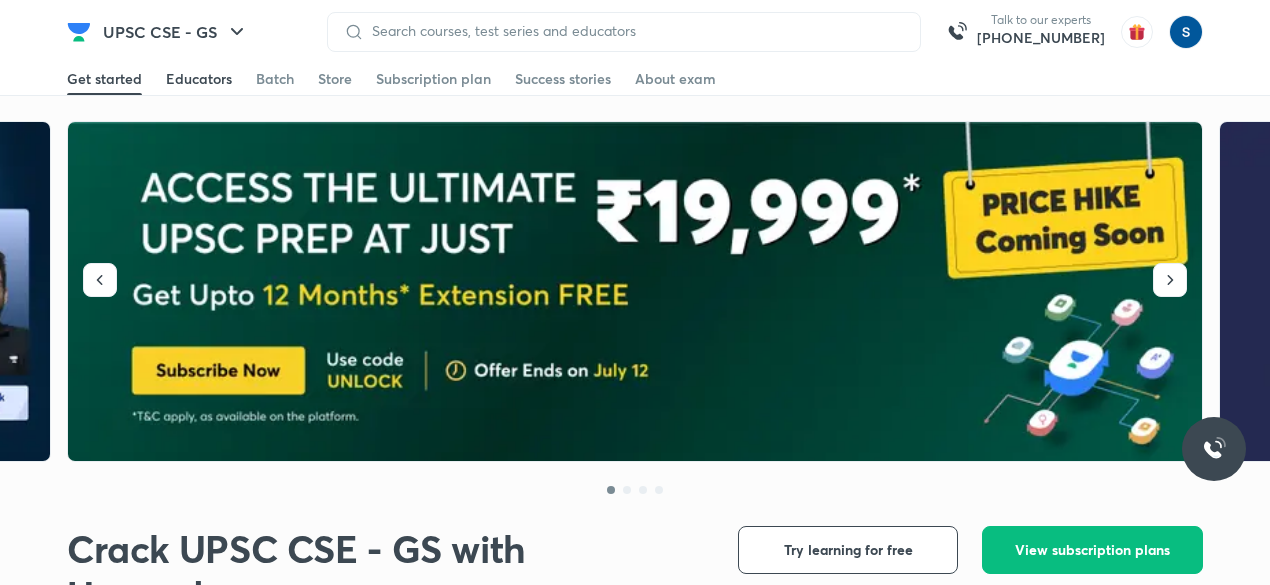 scroll, scrollTop: 0, scrollLeft: 0, axis: both 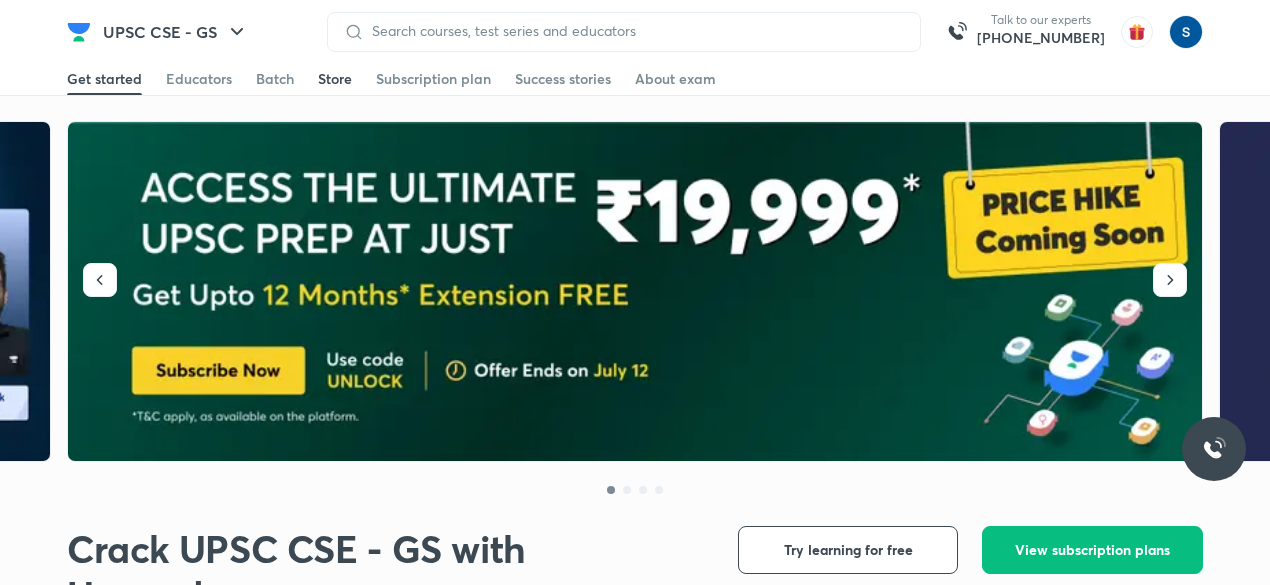 click on "Store" at bounding box center [335, 79] 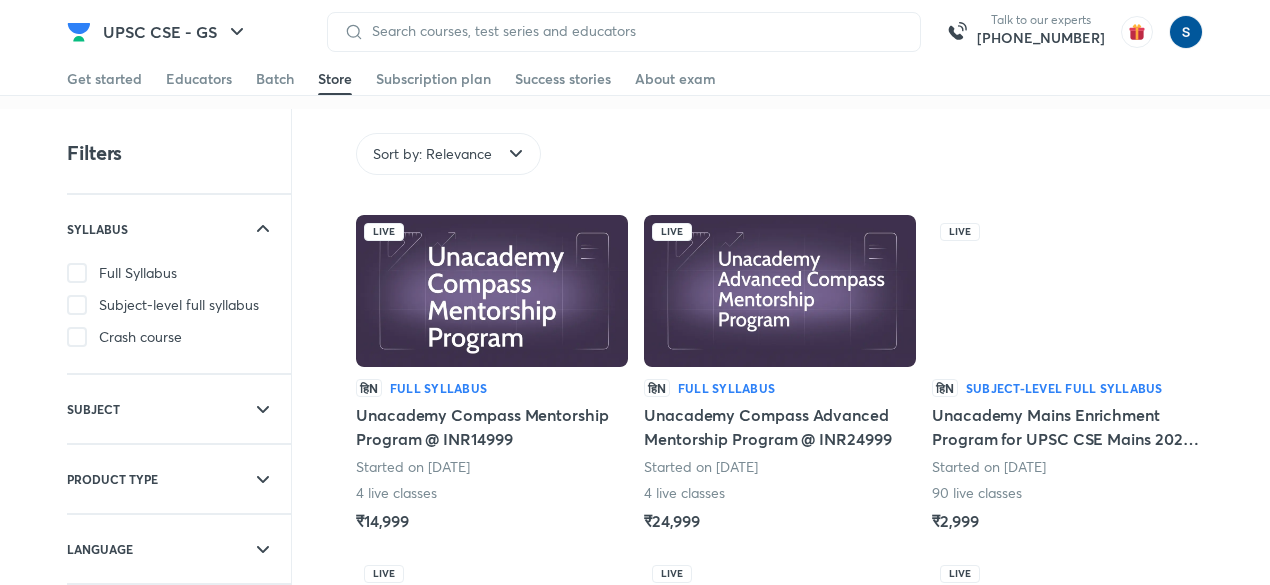 scroll, scrollTop: 0, scrollLeft: 0, axis: both 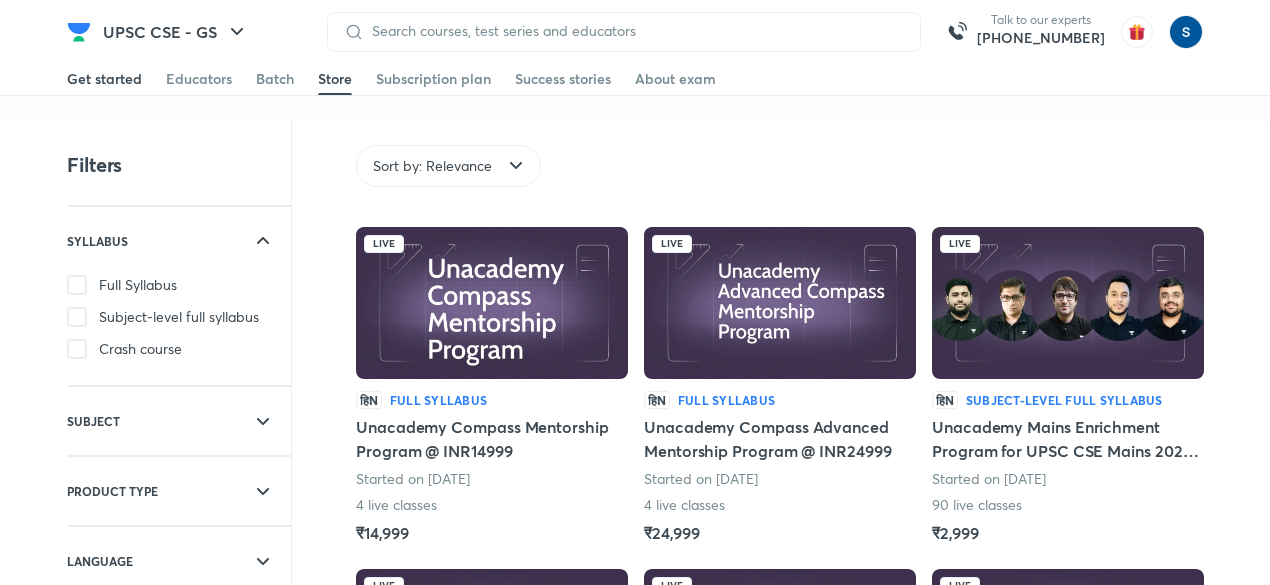 click on "Get started" at bounding box center [104, 79] 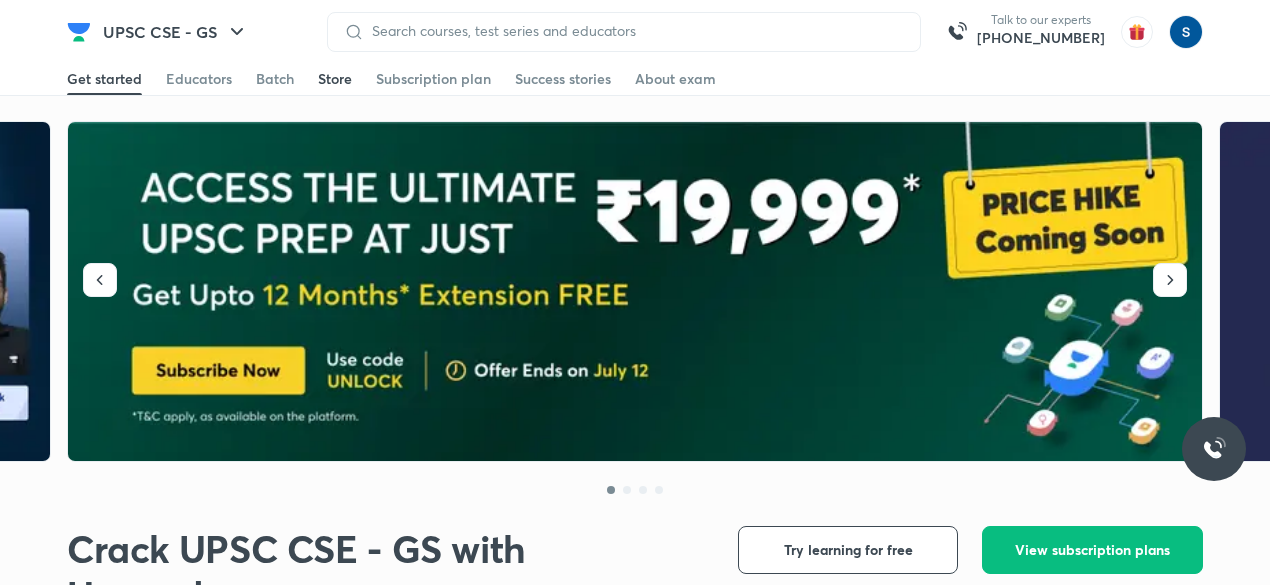click on "Store" at bounding box center (335, 79) 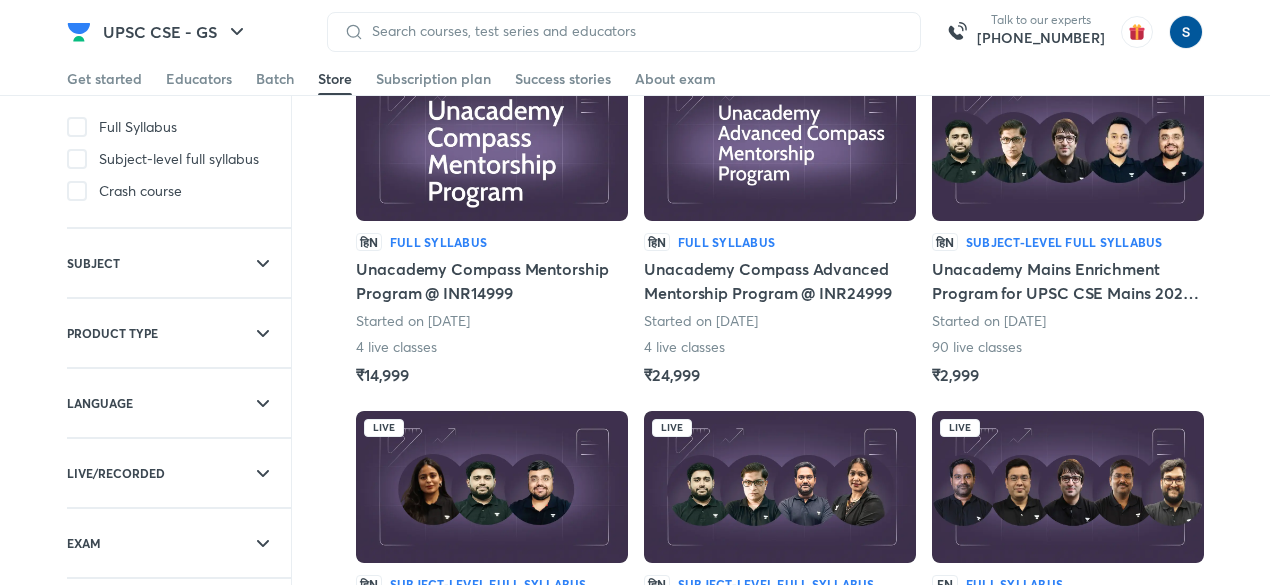 scroll, scrollTop: 0, scrollLeft: 0, axis: both 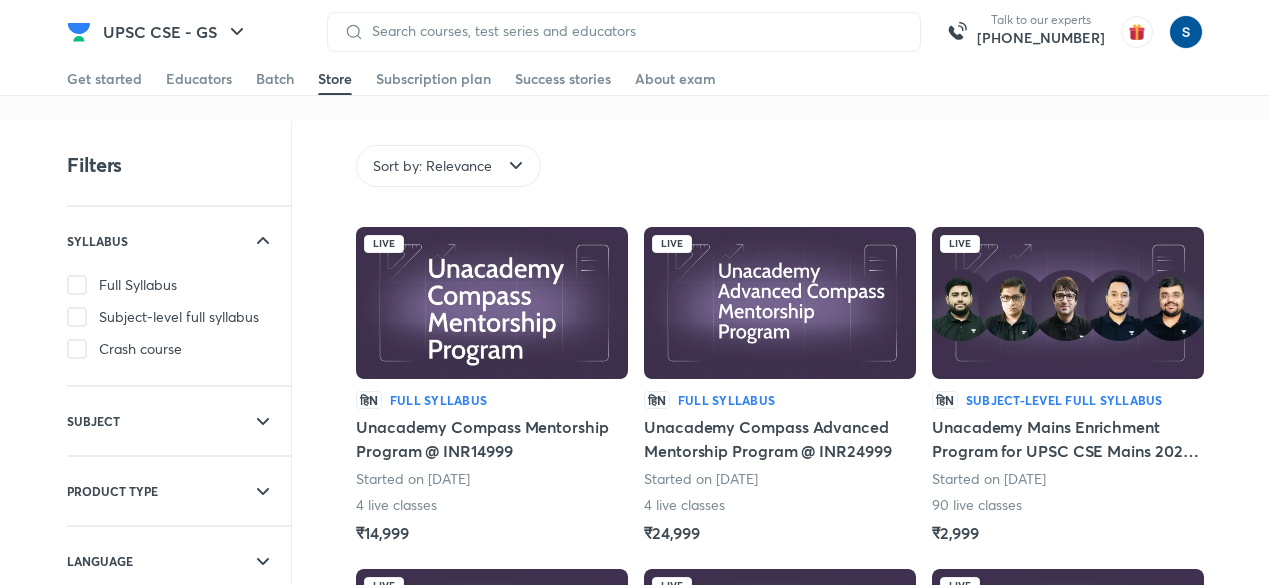 click on "Sort by: Relevance" at bounding box center [432, 166] 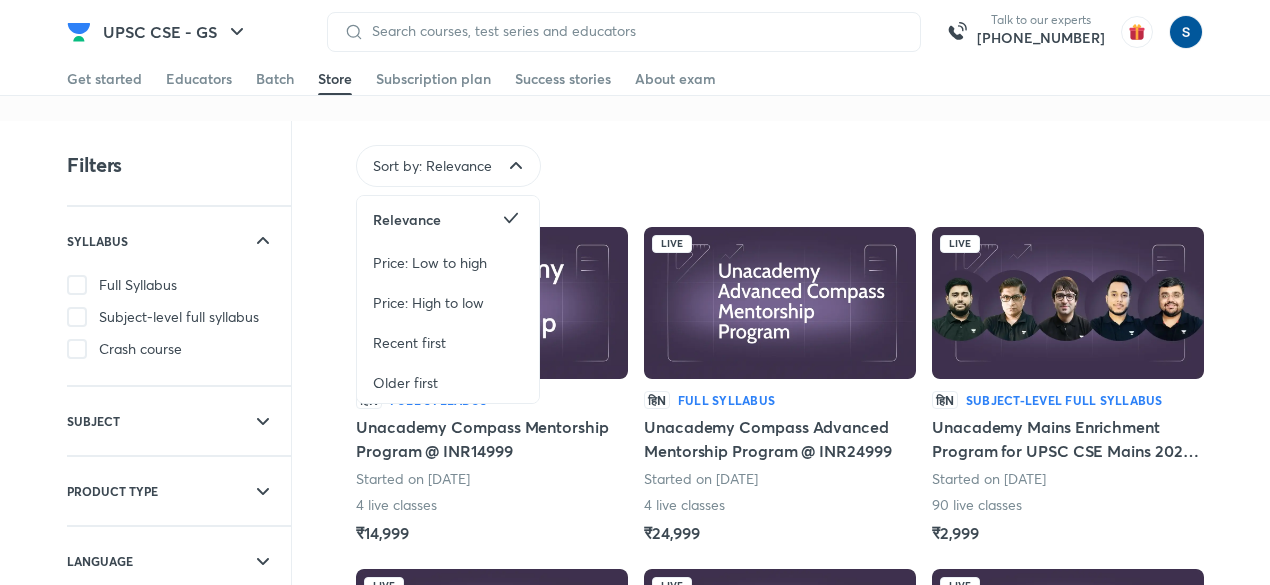 click on "Sort by: Relevance Relevance Price: Low to high Price: High to low Recent first Older first Live हिN Full Syllabus Unacademy Compass Mentorship Program @ INR14999 Started on 8th Jun 4 live classes
₹14,999 Live हिN Full Syllabus Unacademy Compass Advanced Mentorship Program @ INR24999 Started on 8th Jun 4 live classes
₹24,999 Live हिN Subject-level full syllabus Unacademy Mains Enrichment Program for UPSC CSE Mains 2025 (All - GS I, II, III, IV & Essay) Started on 31st May 90 live classes
₹2,999 Live हिN Subject-level full syllabus GS I Mains Enrichment Program for UPSC CSE 2025 Started on 9th Jun 22 live classes
₹999 Live हिN Subject-level full syllabus GS III Mains Enrichment Program for UPSC CSE 2025 Started on 11th Jun 30 live classes
₹999 Live EN Full Syllabus UCAN - Unacademy's Current Affairs Navigator for the Civil Services Examination Started on 4th Jul 15 live classes
₹4,999 Recorded EN ₹4,999 Live EN" at bounding box center [751, 864] 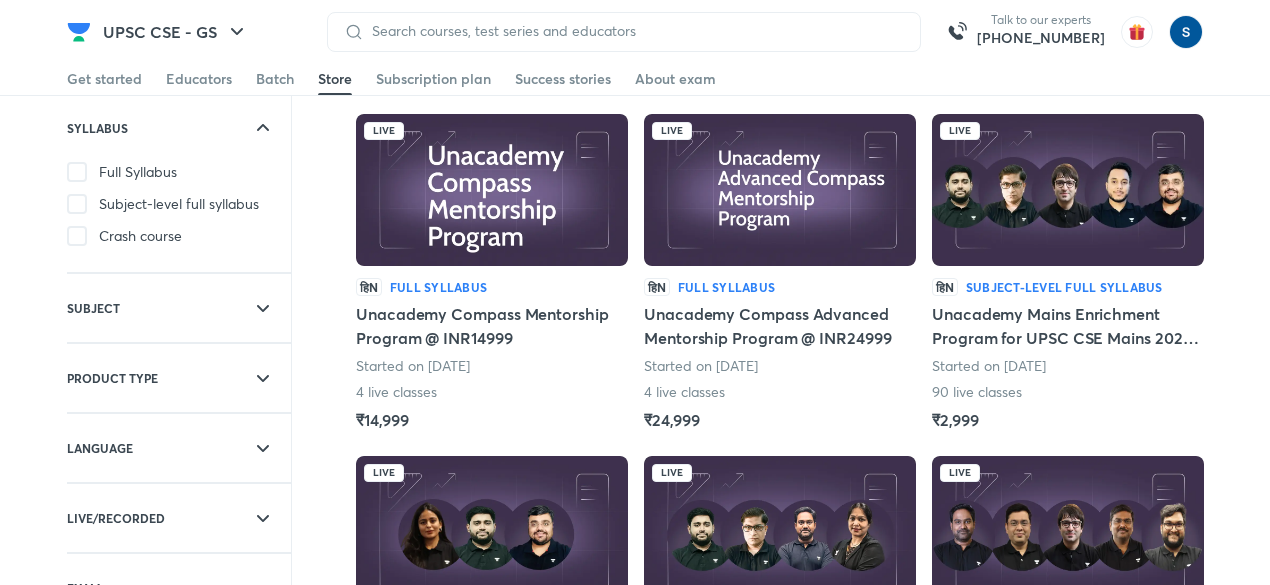 scroll, scrollTop: 0, scrollLeft: 0, axis: both 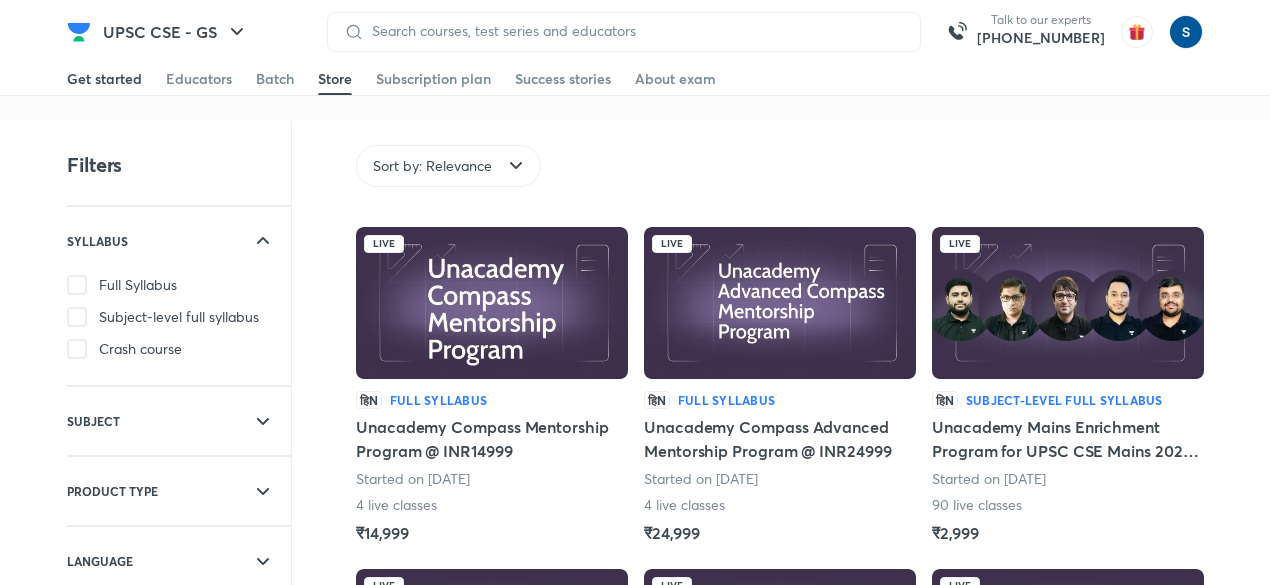 click on "Get started" at bounding box center (104, 79) 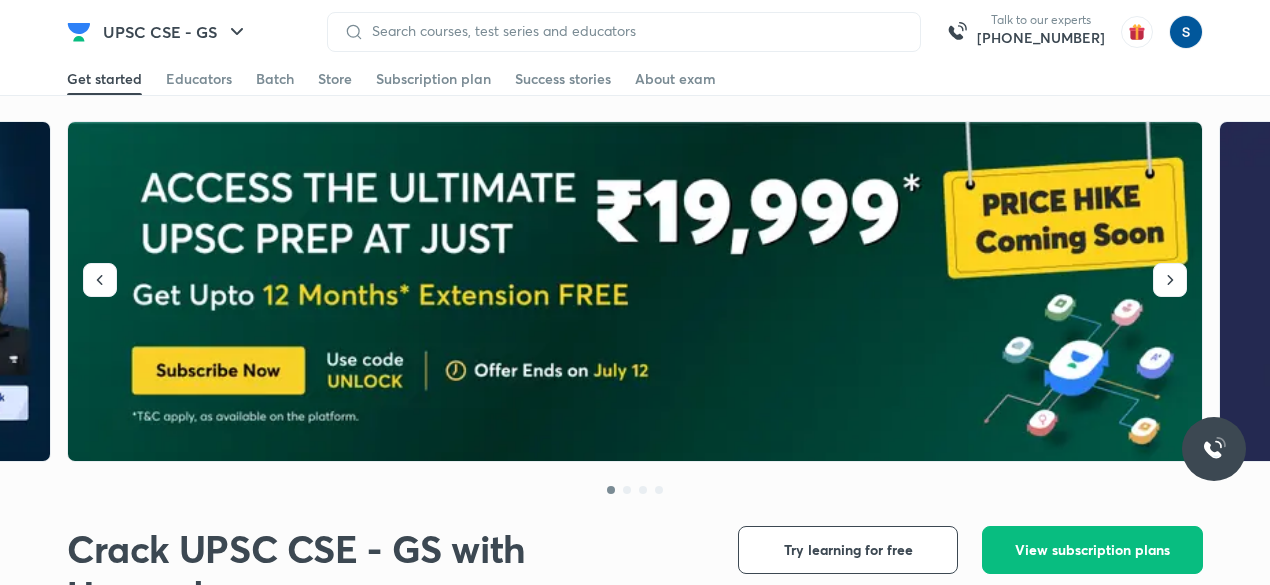 click on "Get started" at bounding box center [104, 79] 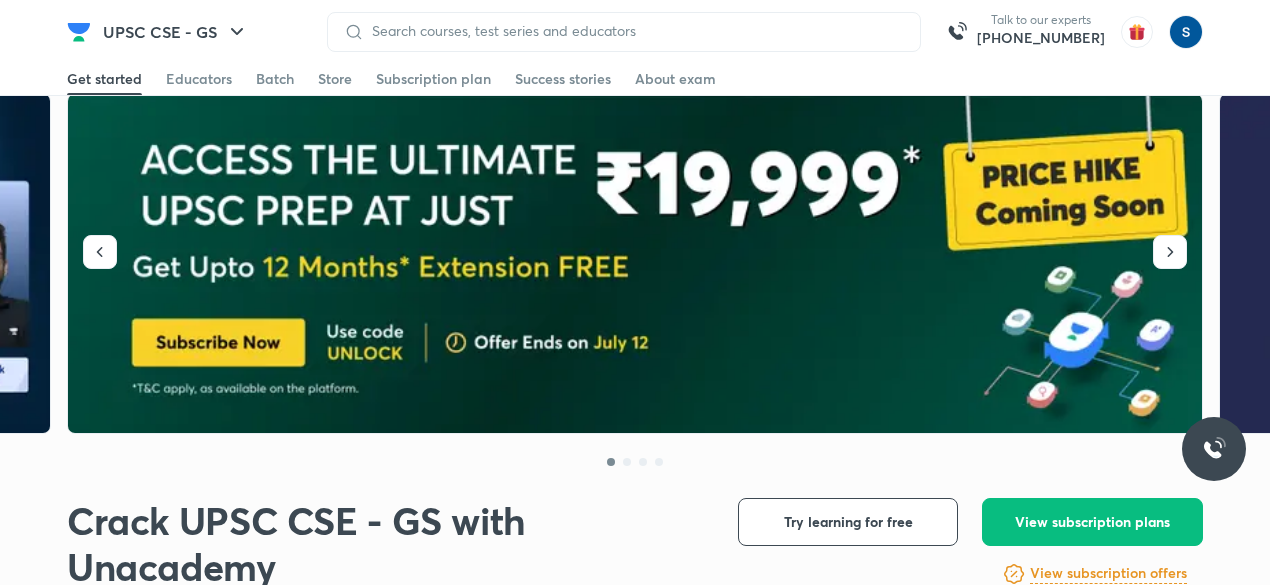 click on "Get started" at bounding box center [104, 79] 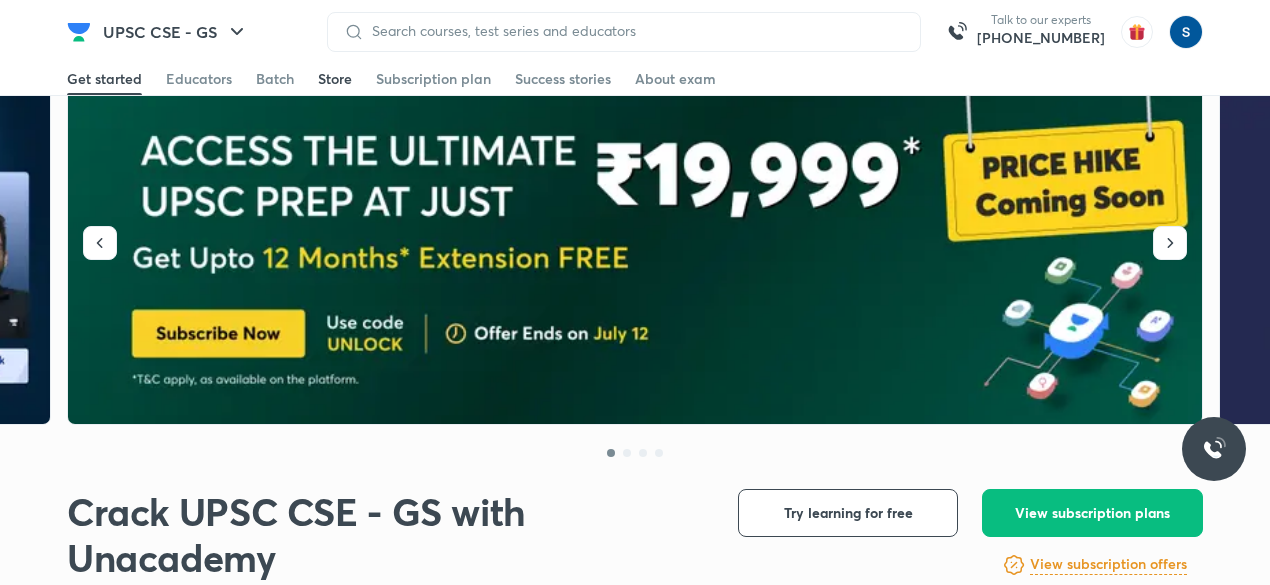 click on "Store" at bounding box center (335, 79) 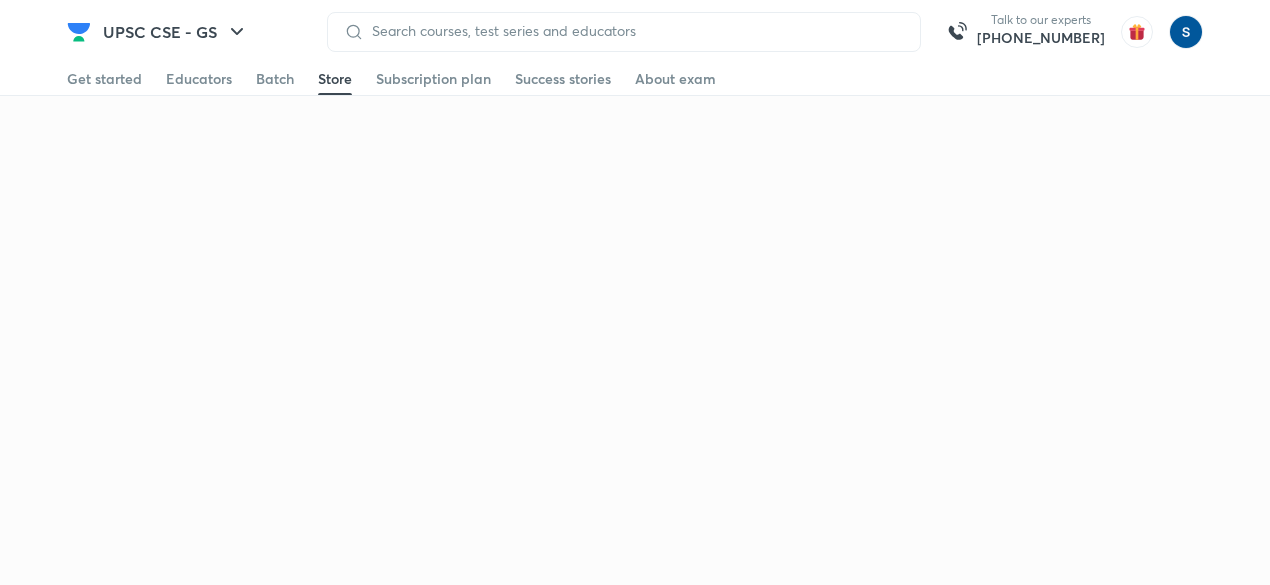 scroll, scrollTop: 0, scrollLeft: 0, axis: both 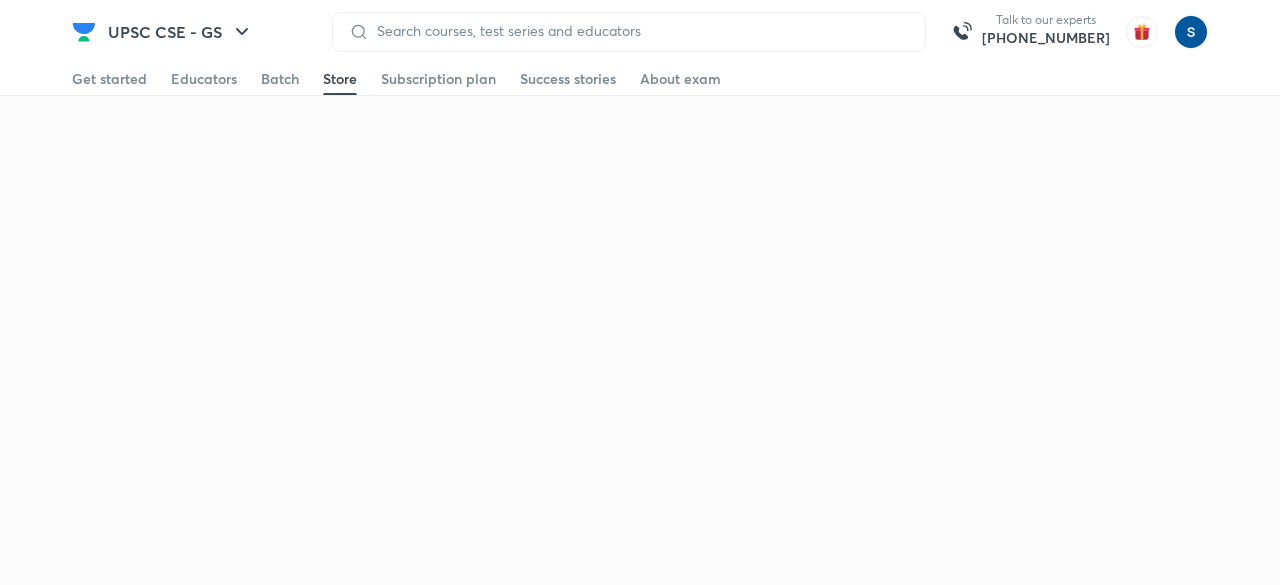 click on "Store" at bounding box center (340, 79) 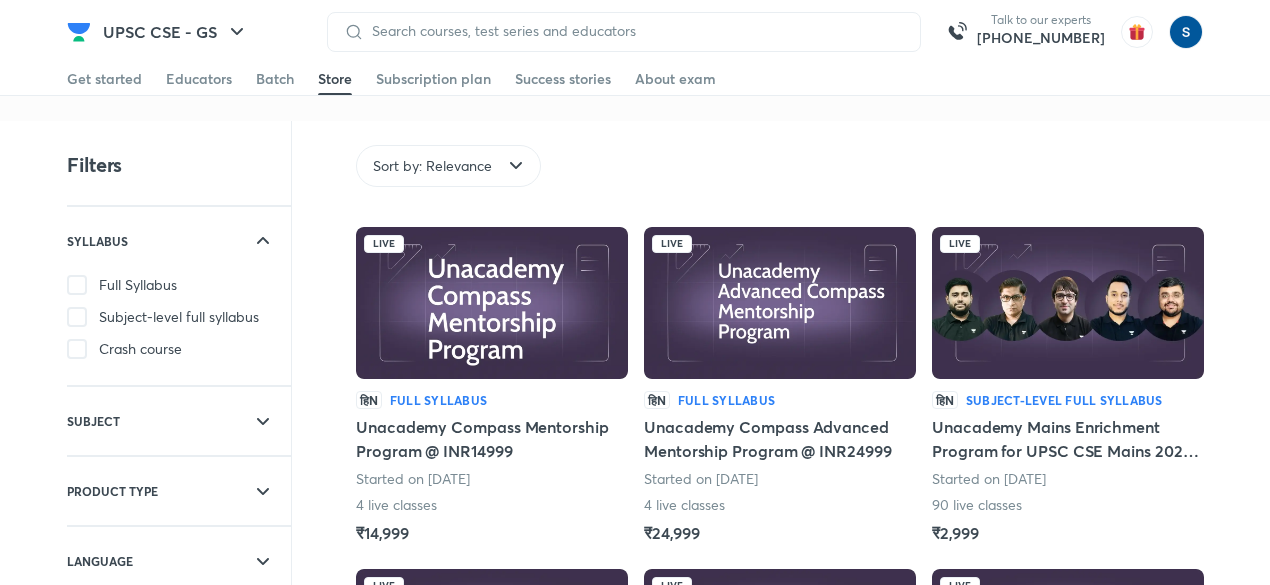 click on "Store" at bounding box center (335, 79) 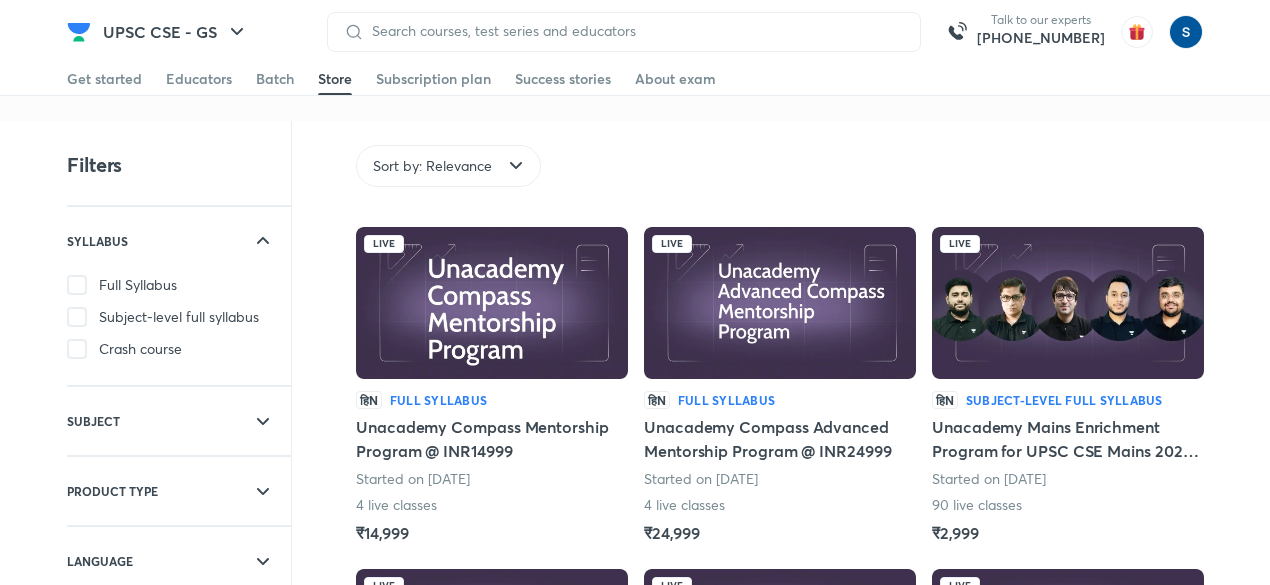 click on "Store" at bounding box center (335, 79) 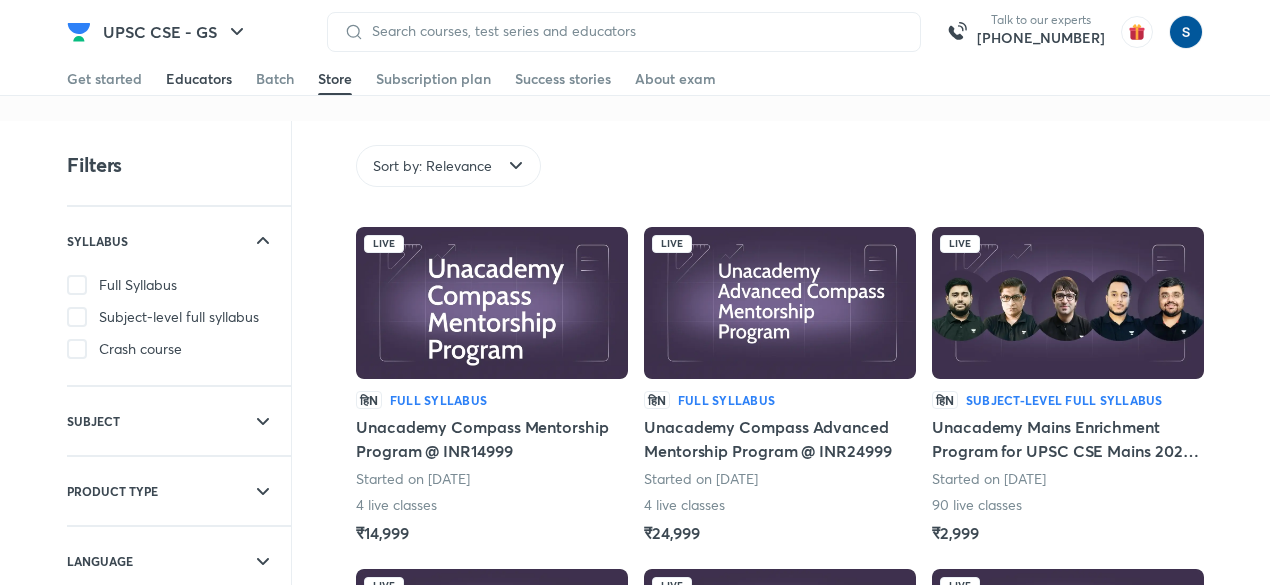 click on "Educators" at bounding box center (199, 79) 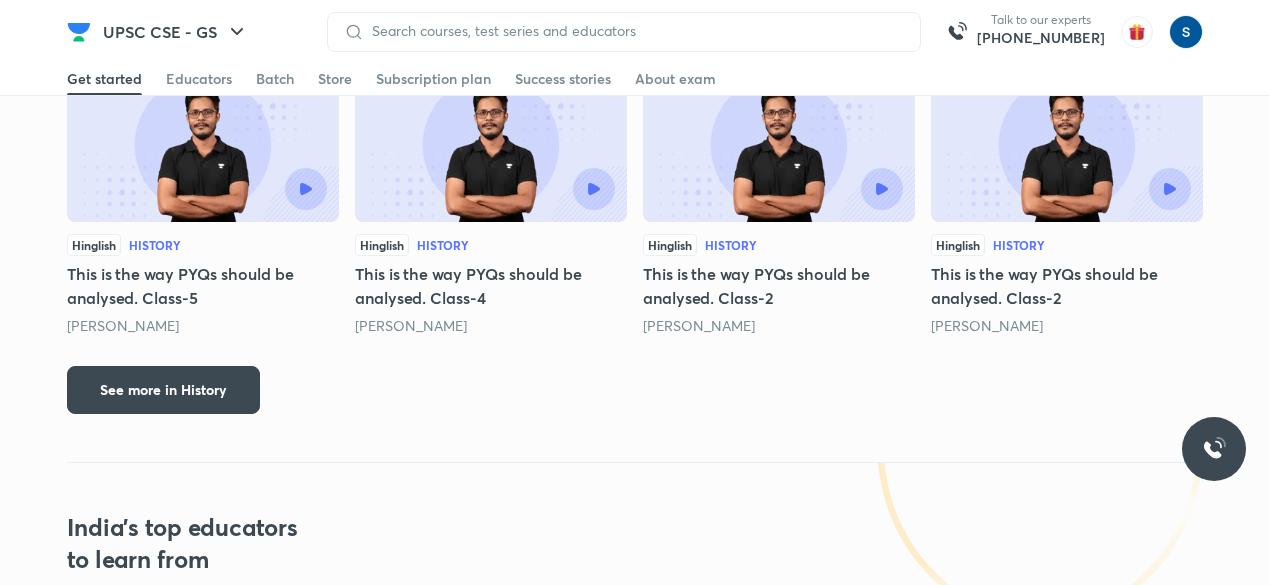scroll, scrollTop: 3166, scrollLeft: 0, axis: vertical 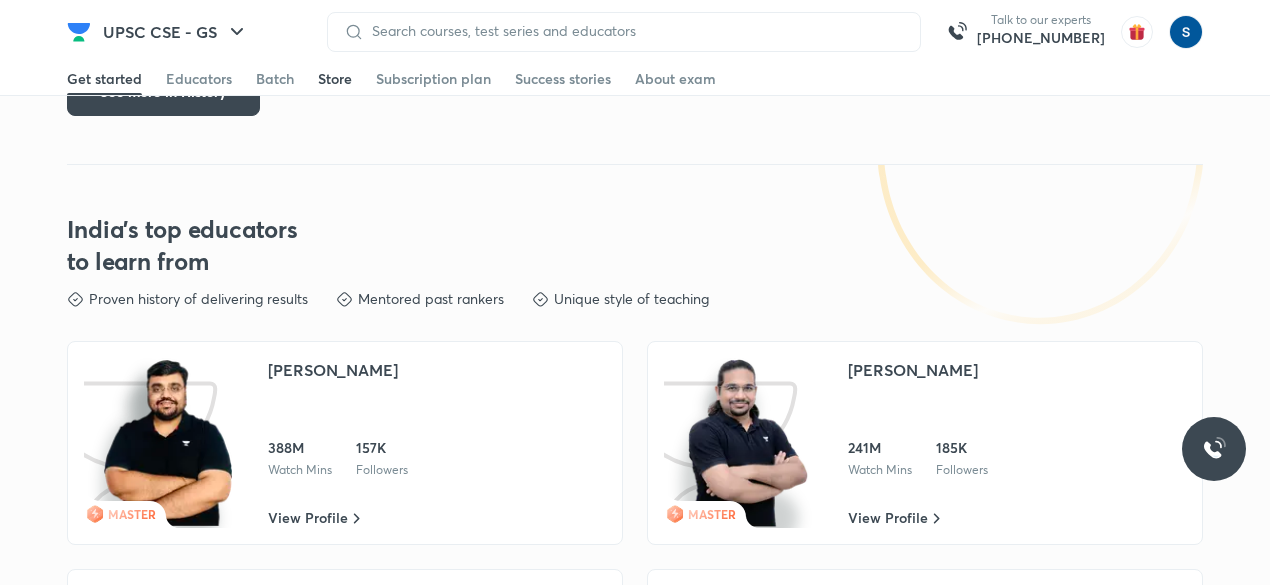 click on "Store" at bounding box center (335, 79) 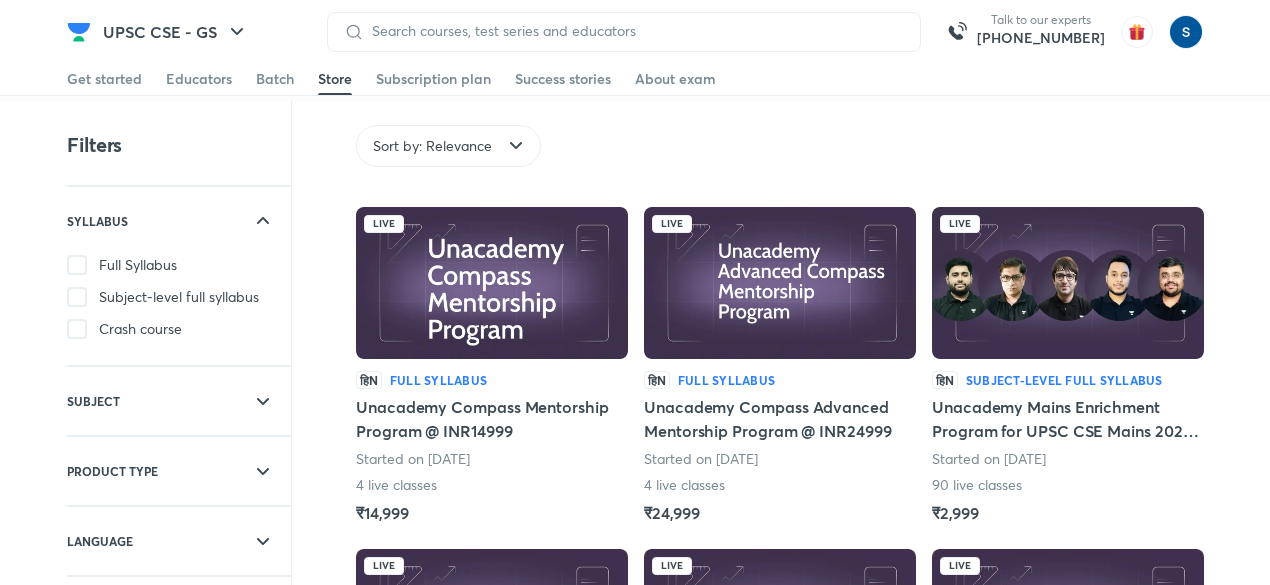 scroll, scrollTop: 0, scrollLeft: 0, axis: both 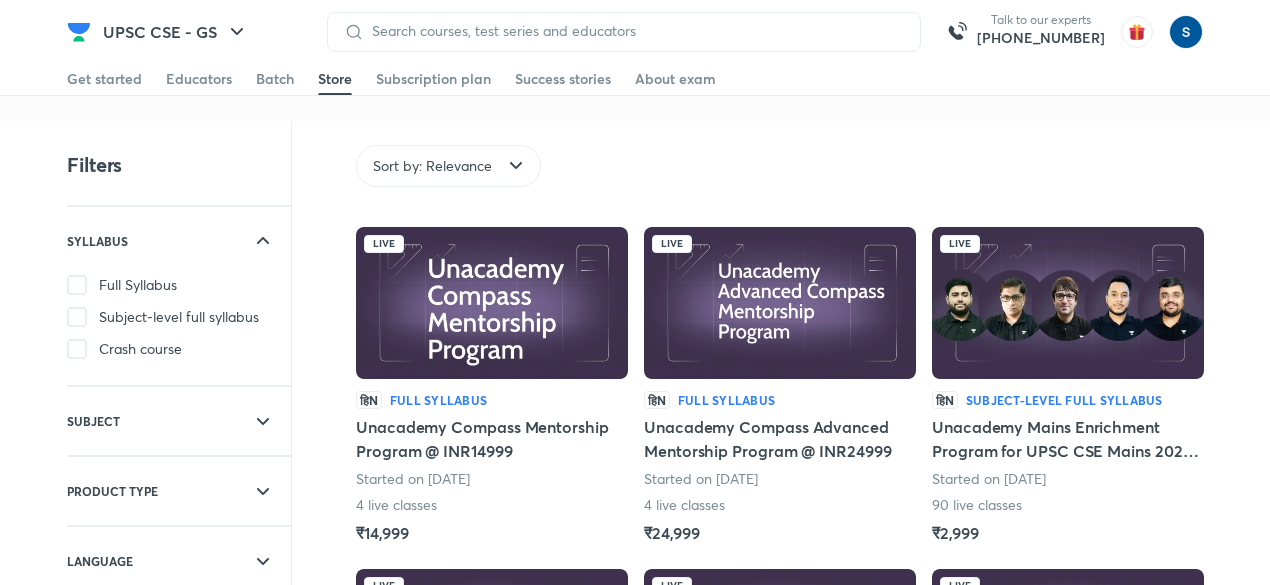 click at bounding box center (492, 303) 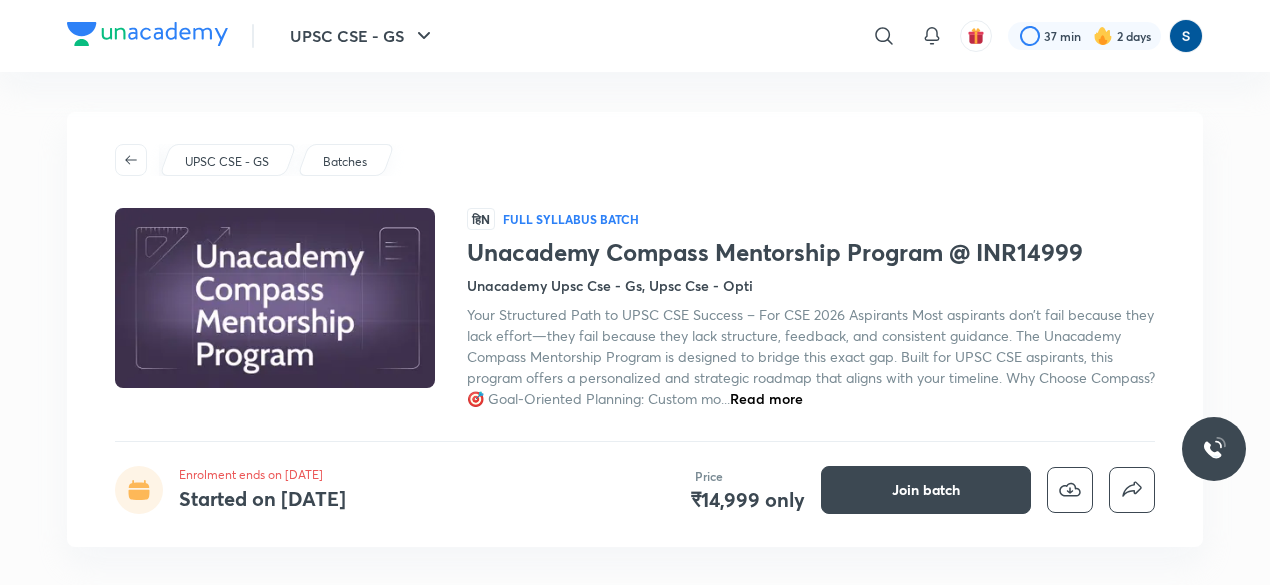 scroll, scrollTop: 0, scrollLeft: 0, axis: both 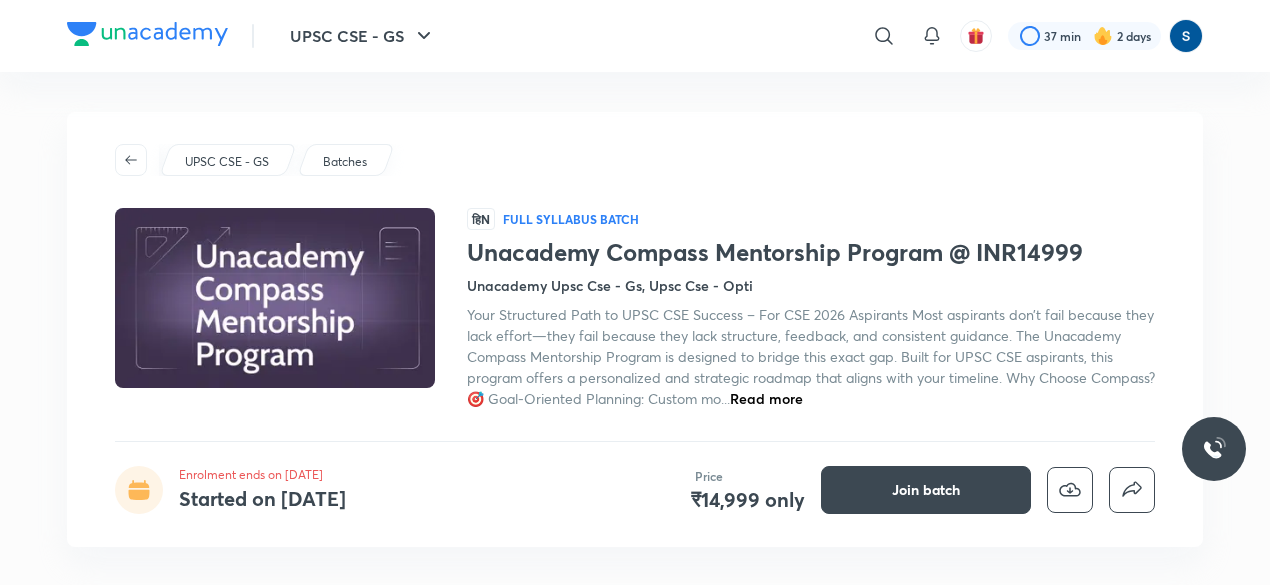 click on "Read more" at bounding box center [766, 398] 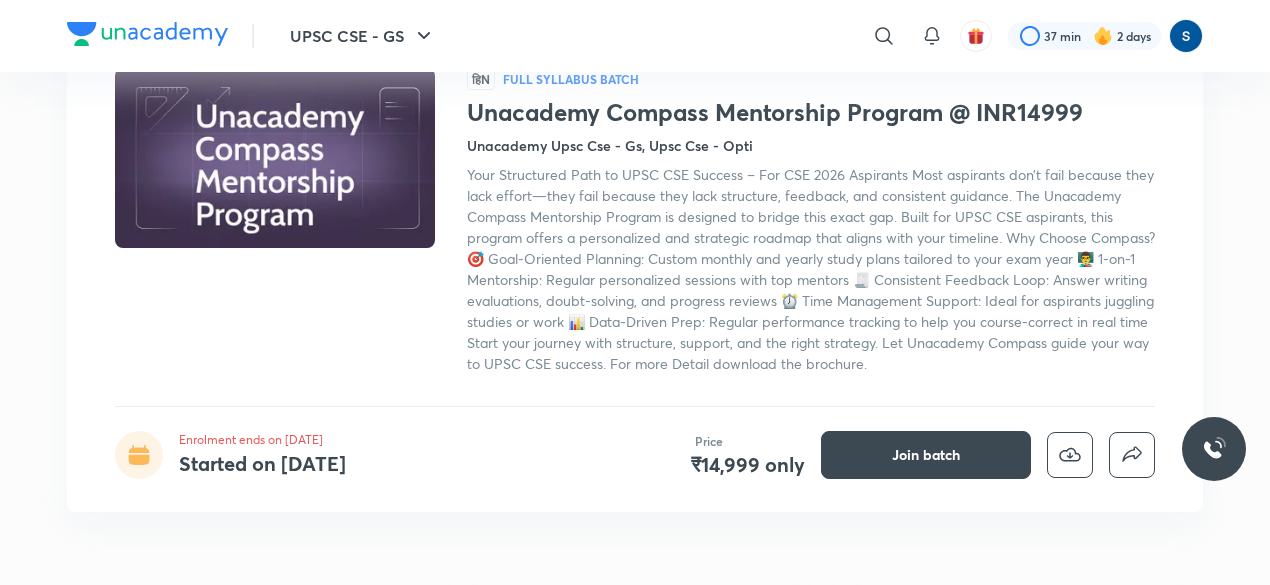 scroll, scrollTop: 136, scrollLeft: 0, axis: vertical 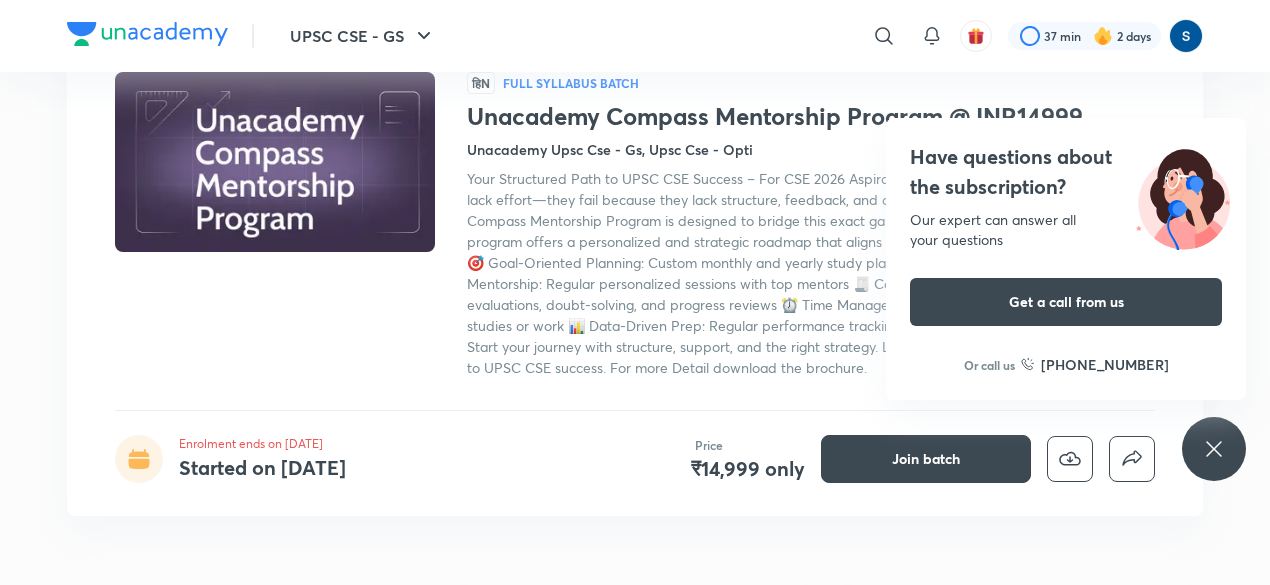 click on "Have questions about the subscription? Our expert can answer all your questions Get a call from us Or call us +91 8585858585" at bounding box center [1214, 449] 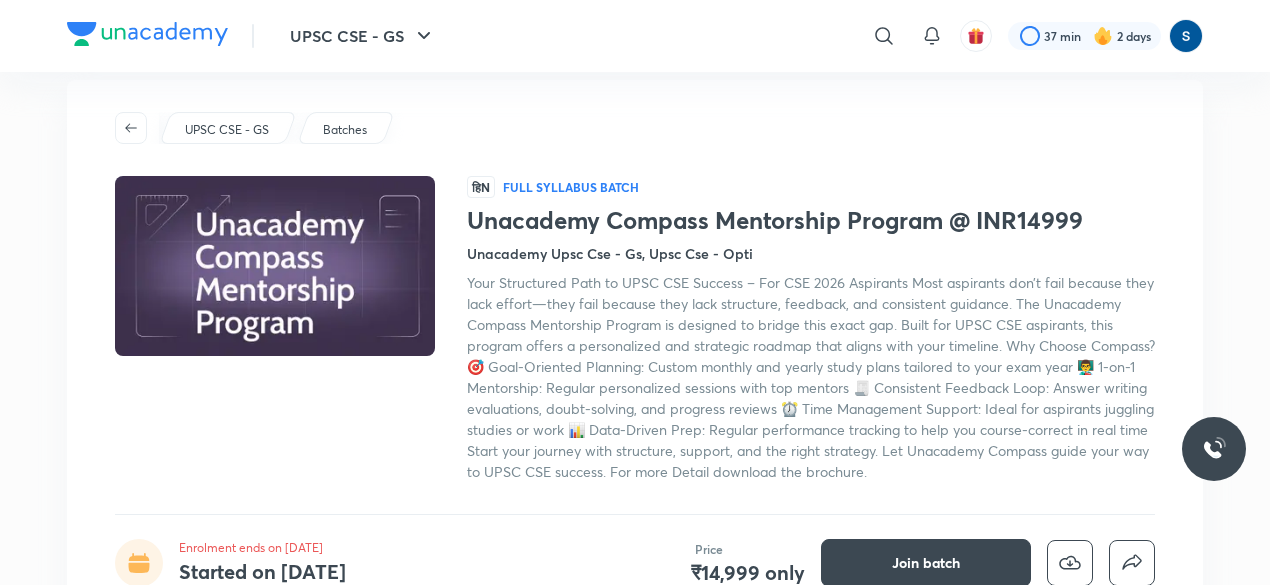 scroll, scrollTop: 20, scrollLeft: 0, axis: vertical 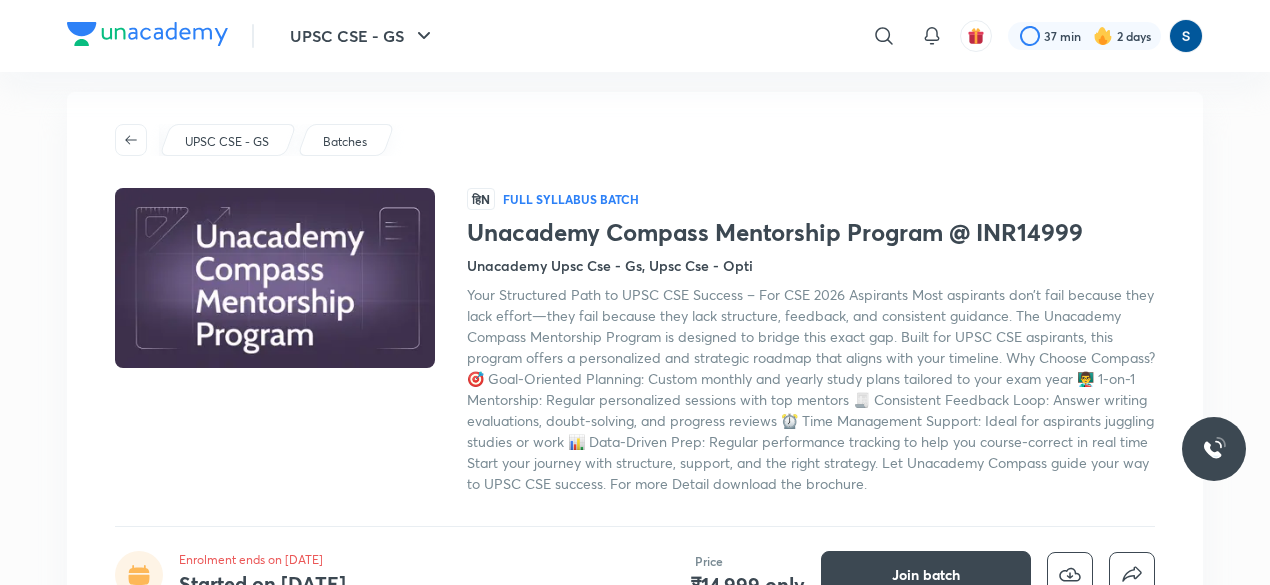 click at bounding box center [147, 34] 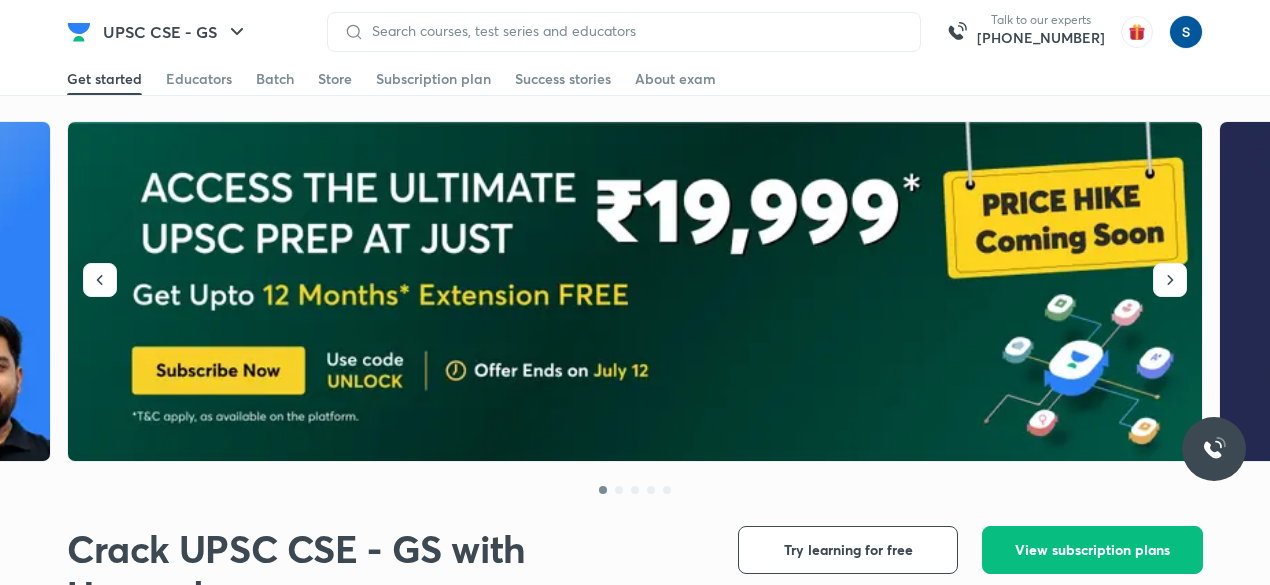 scroll, scrollTop: 0, scrollLeft: 0, axis: both 